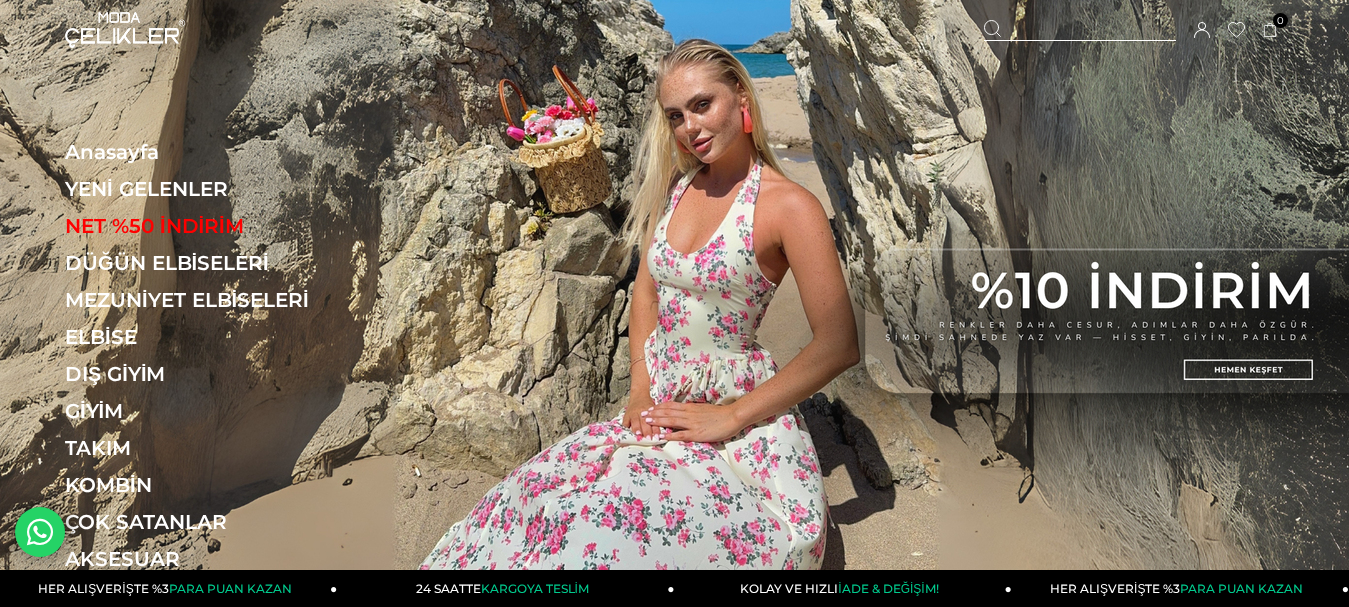 scroll, scrollTop: 0, scrollLeft: 0, axis: both 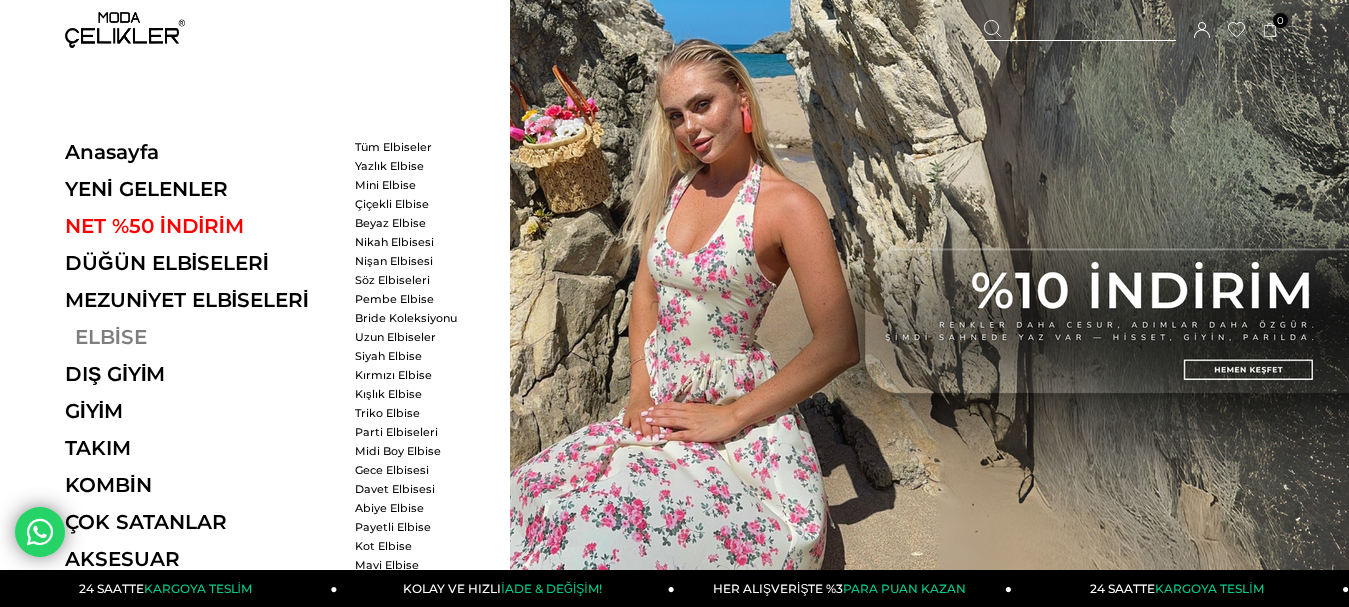 click on "ELBİSE" at bounding box center [202, 337] 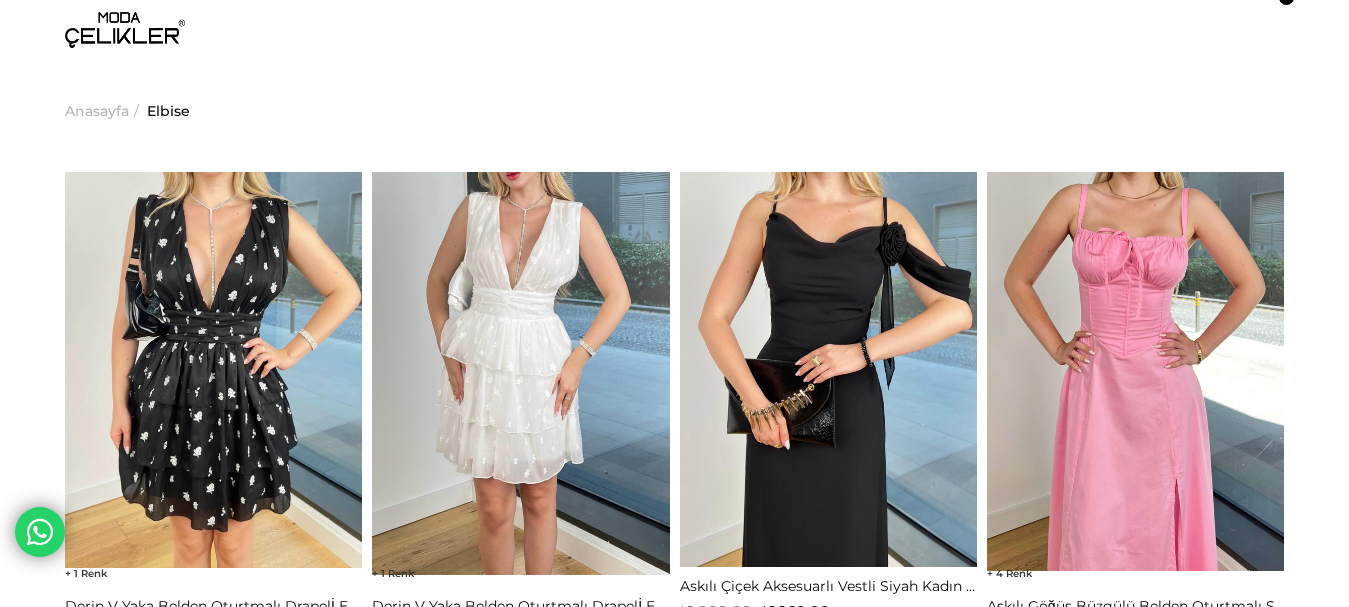 scroll, scrollTop: 0, scrollLeft: 0, axis: both 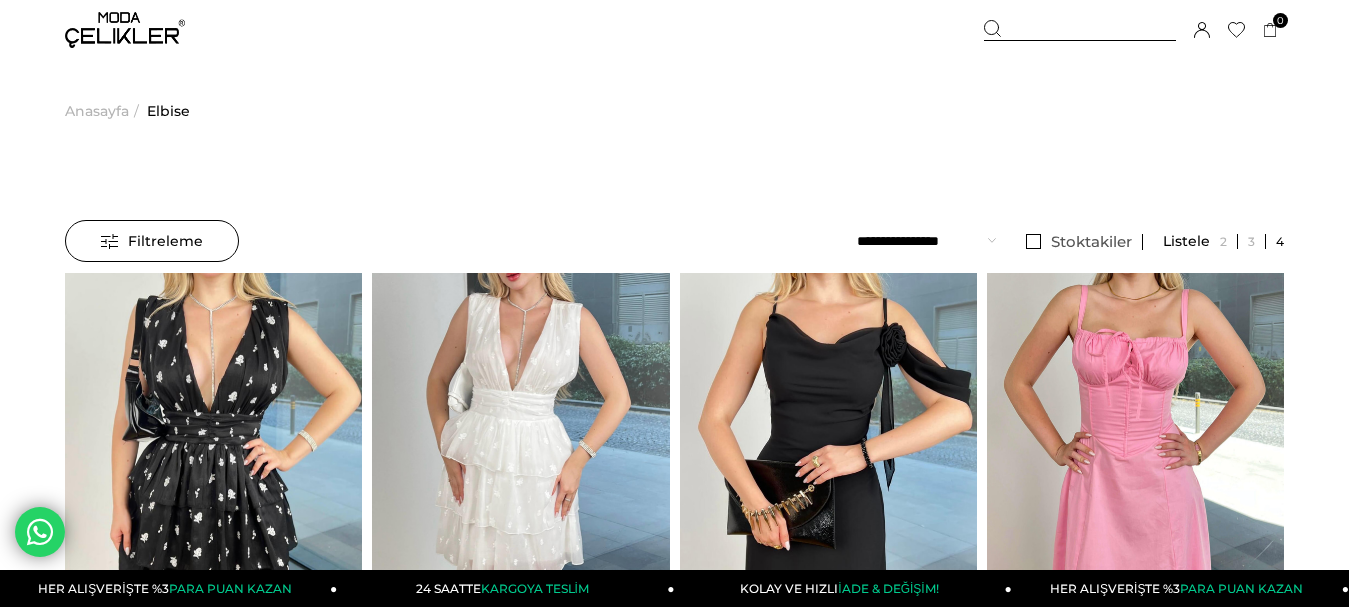 click on "Filtreleme" at bounding box center [152, 241] 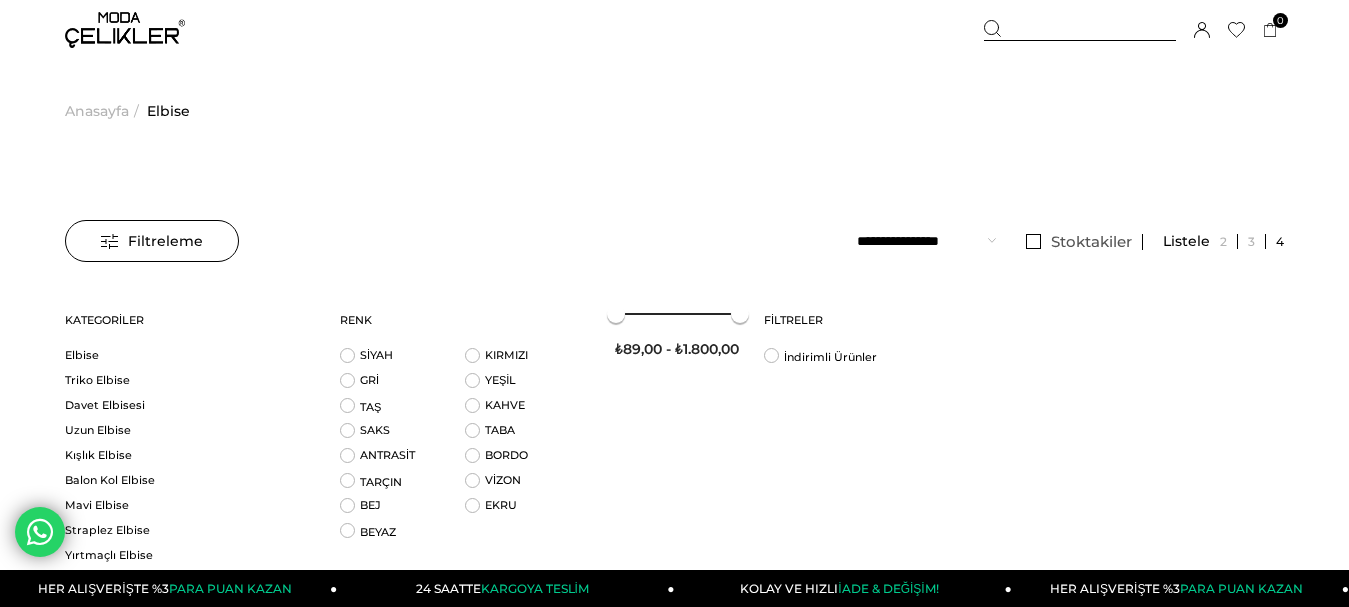 scroll, scrollTop: 0, scrollLeft: 0, axis: both 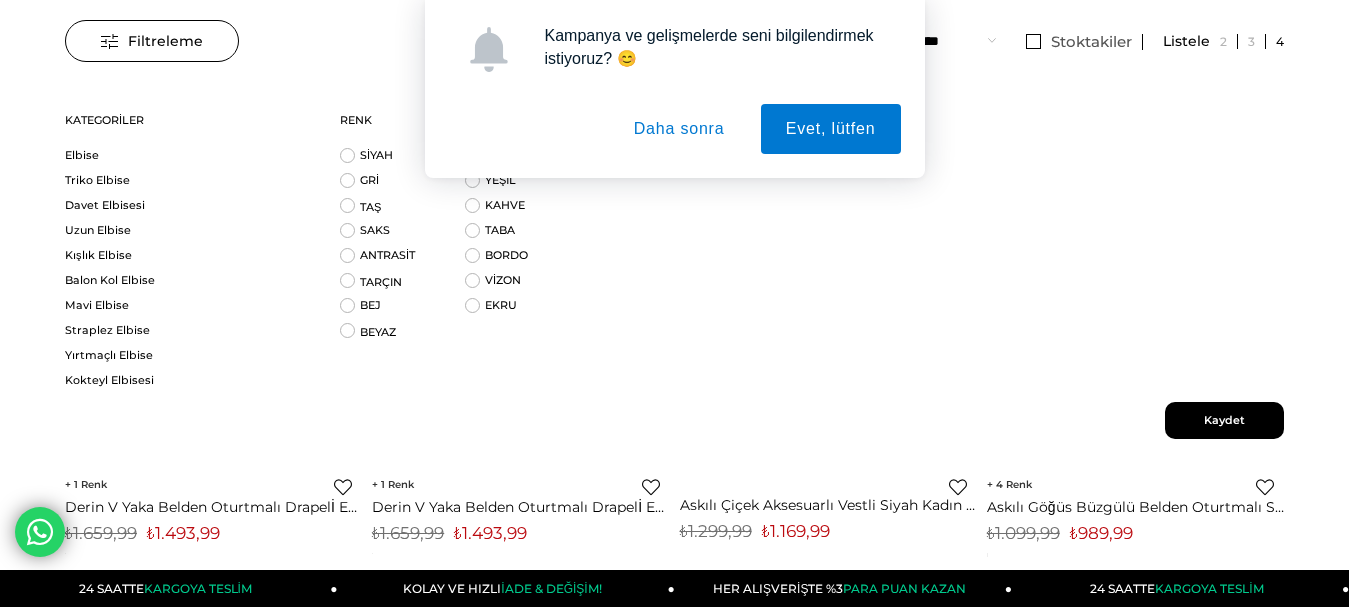 click on "Daha sonra" at bounding box center (679, 129) 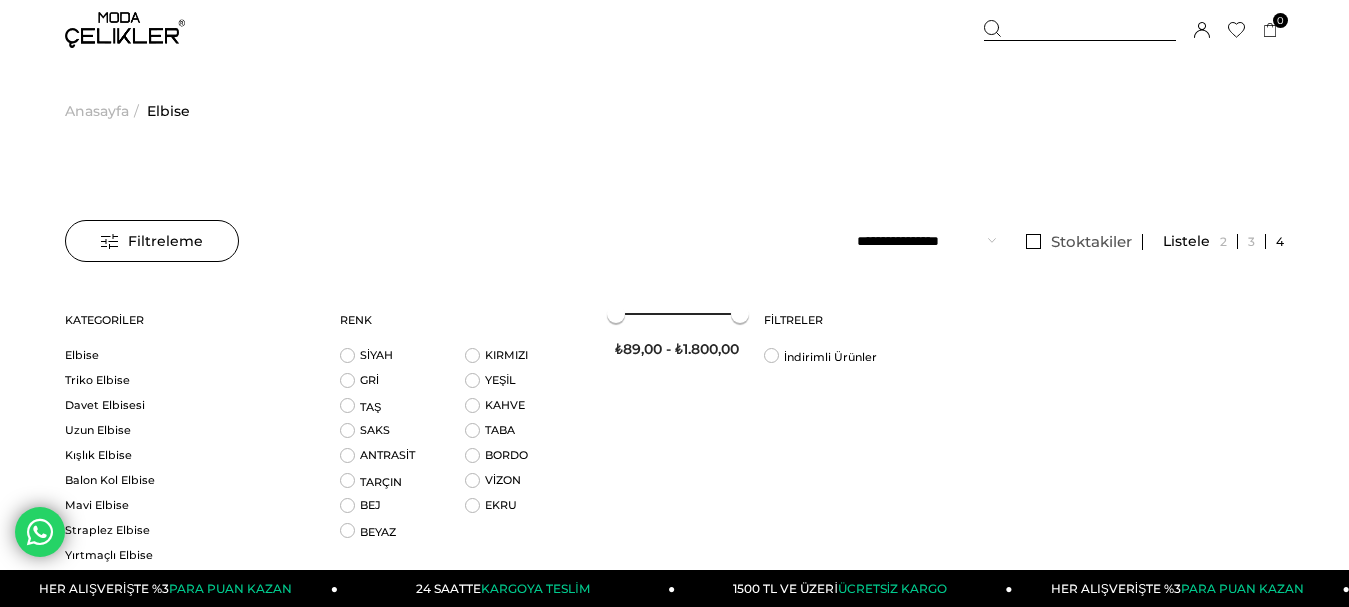 scroll, scrollTop: 100, scrollLeft: 0, axis: vertical 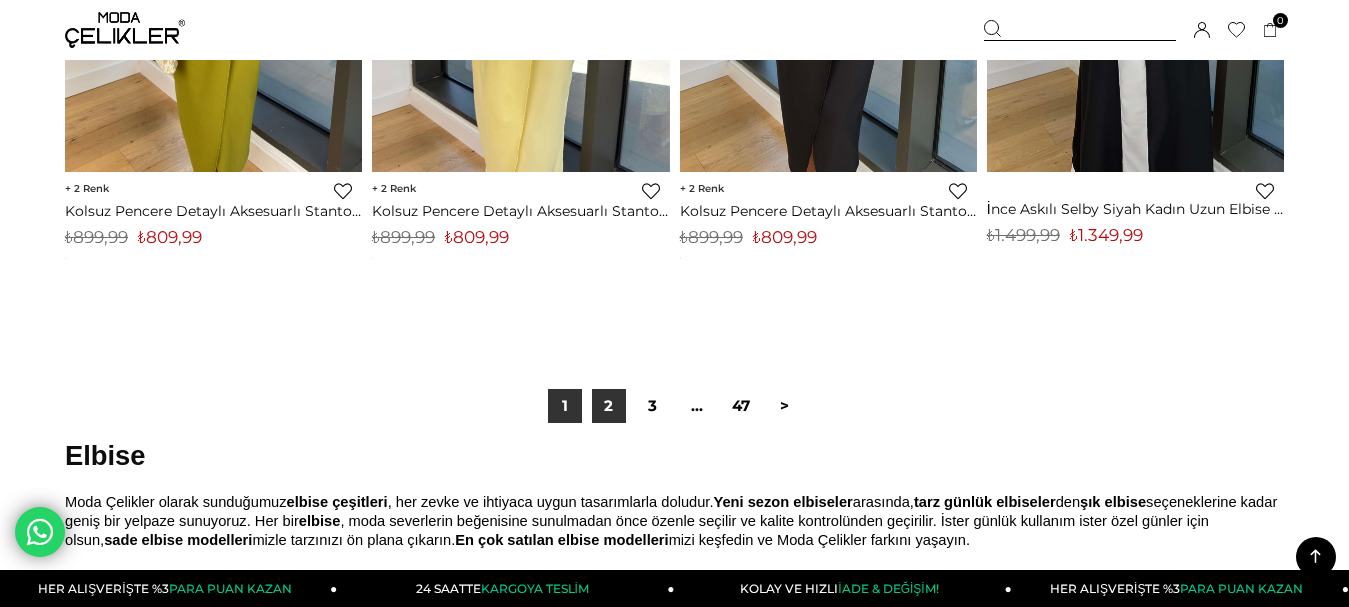 click on "2" at bounding box center (609, 406) 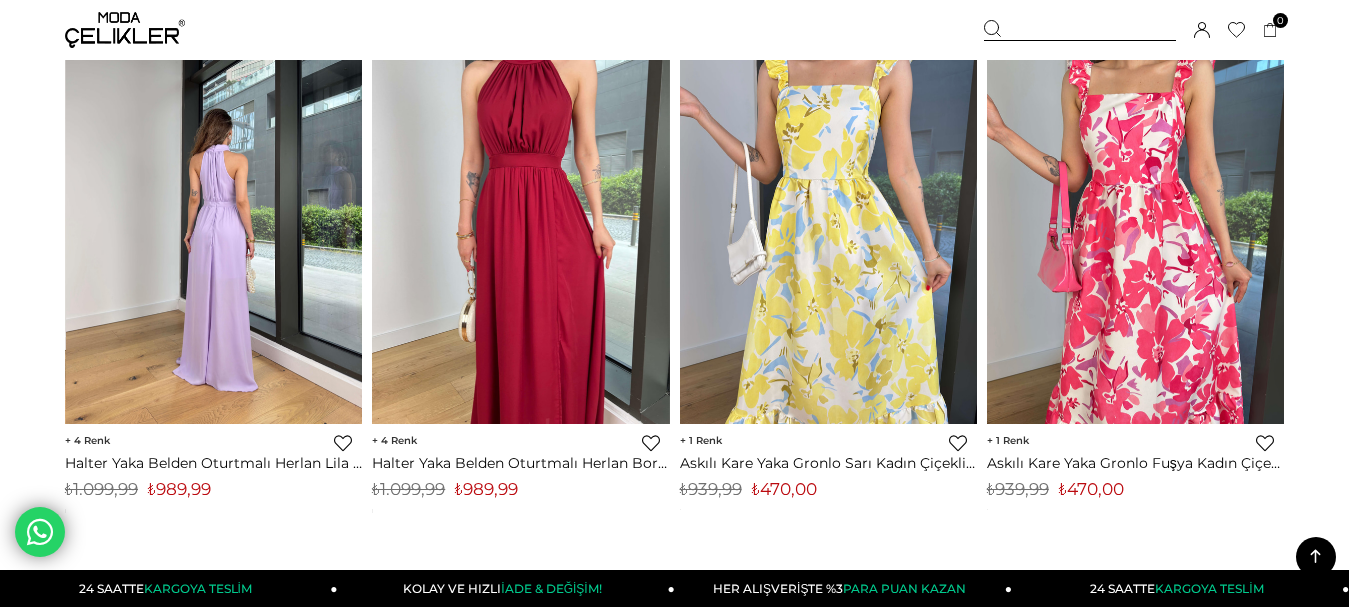 scroll, scrollTop: 5900, scrollLeft: 0, axis: vertical 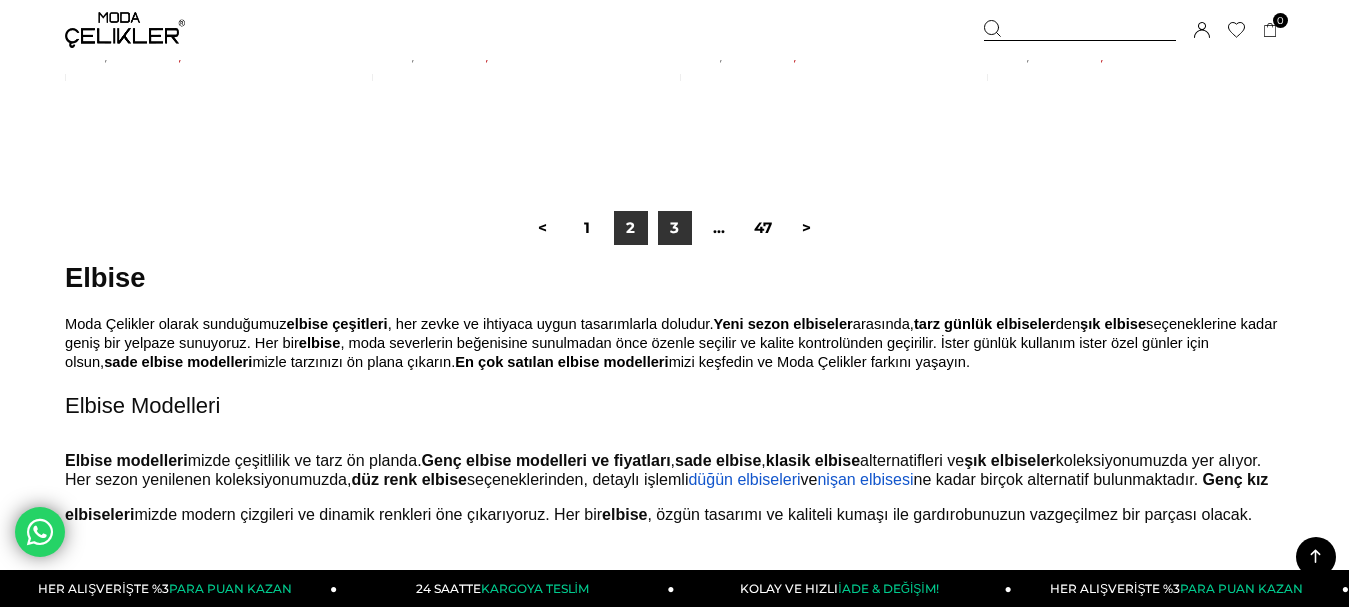 click on "3" at bounding box center [675, 228] 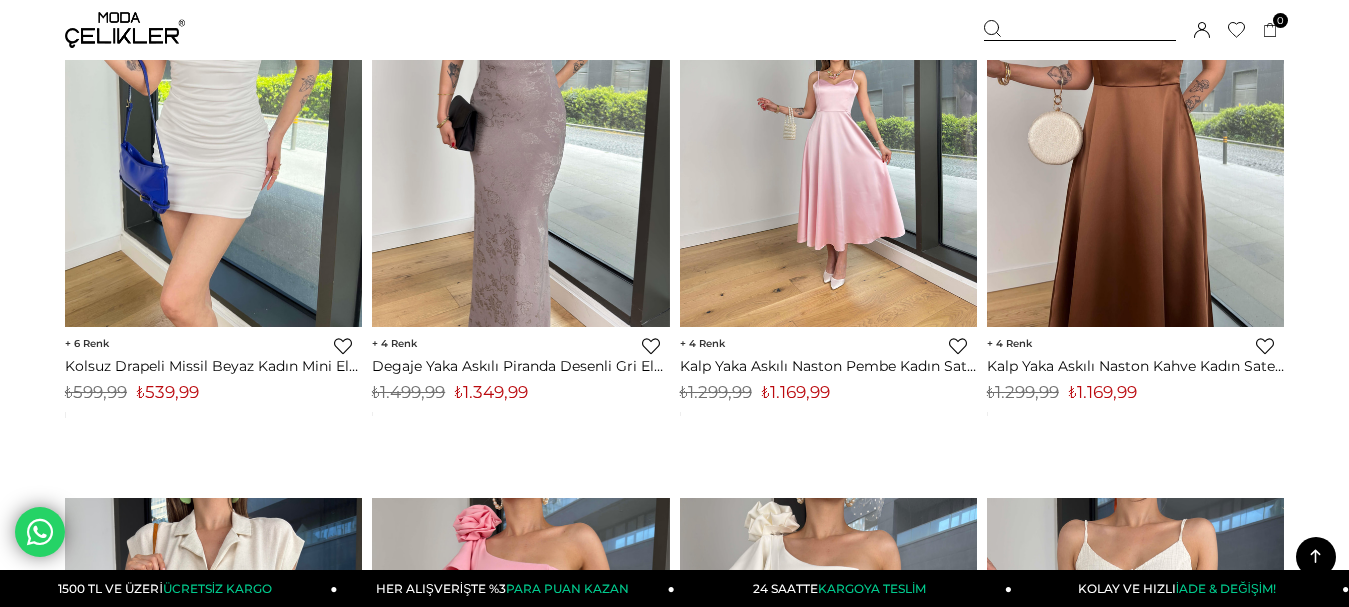 scroll, scrollTop: 4200, scrollLeft: 0, axis: vertical 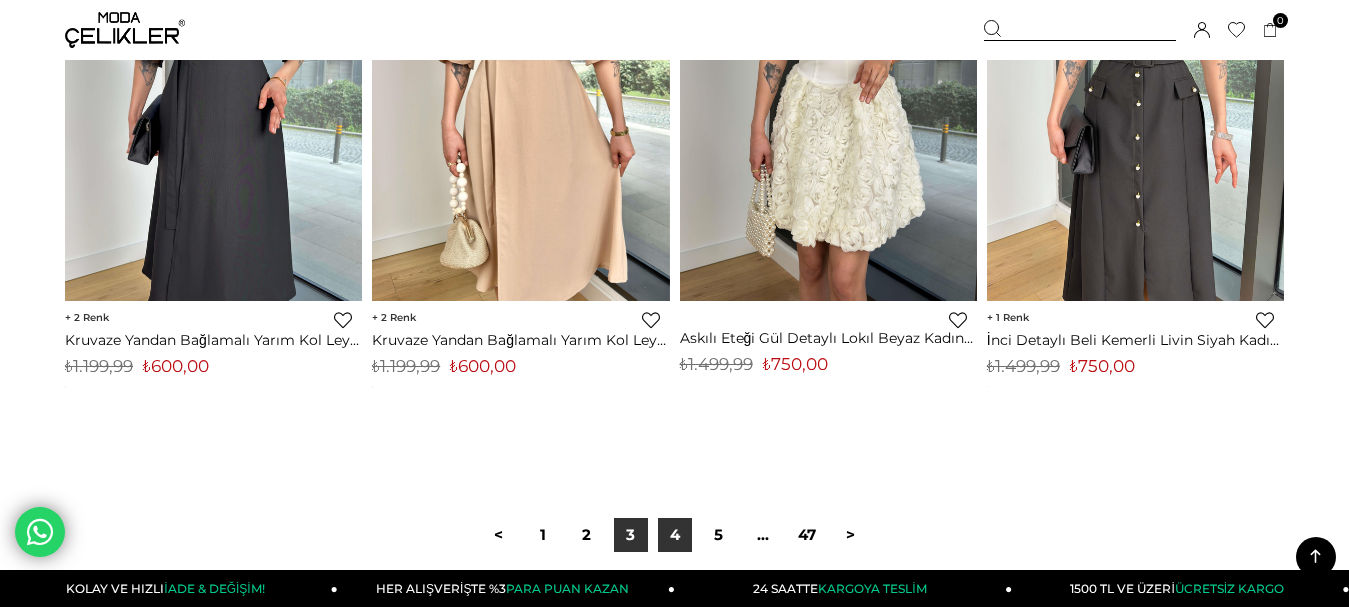 click on "4" at bounding box center (675, 535) 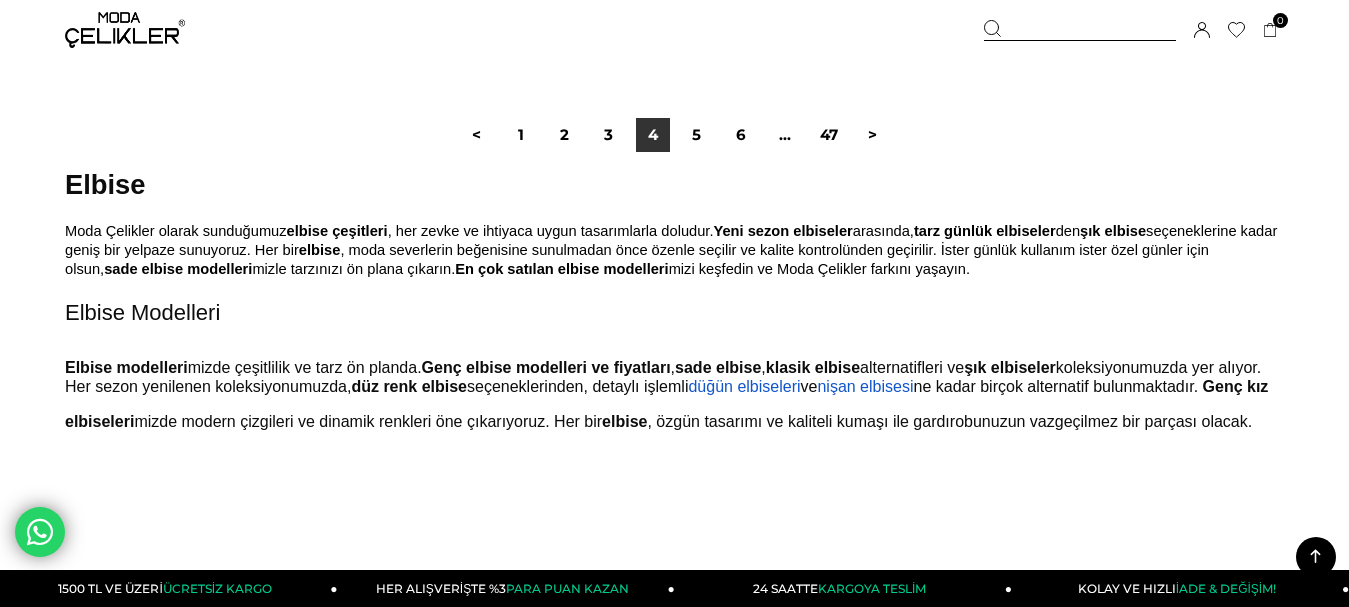 scroll, scrollTop: 11500, scrollLeft: 0, axis: vertical 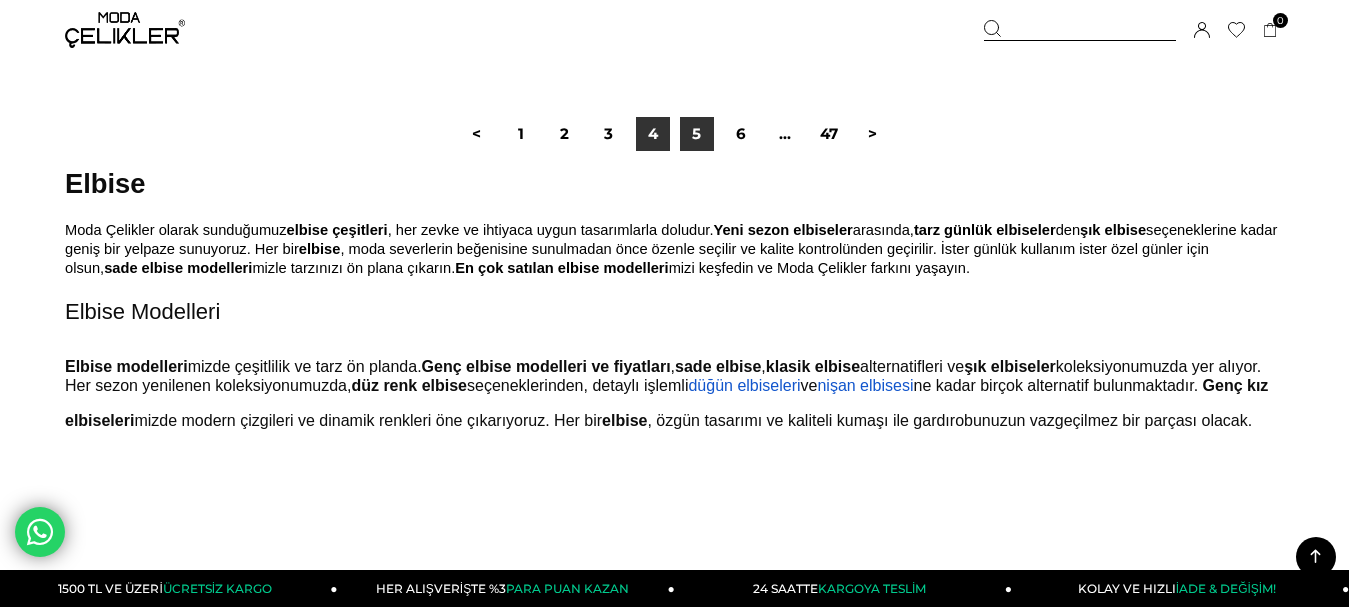 click on "5" at bounding box center [697, 134] 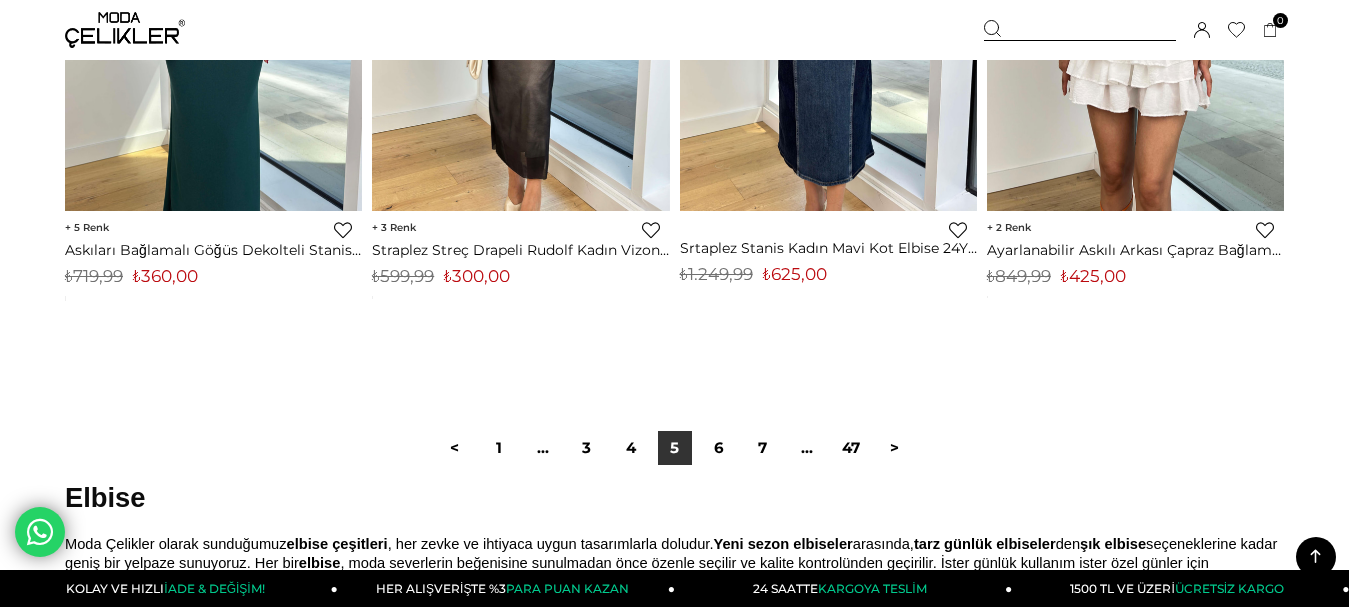 scroll, scrollTop: 11300, scrollLeft: 0, axis: vertical 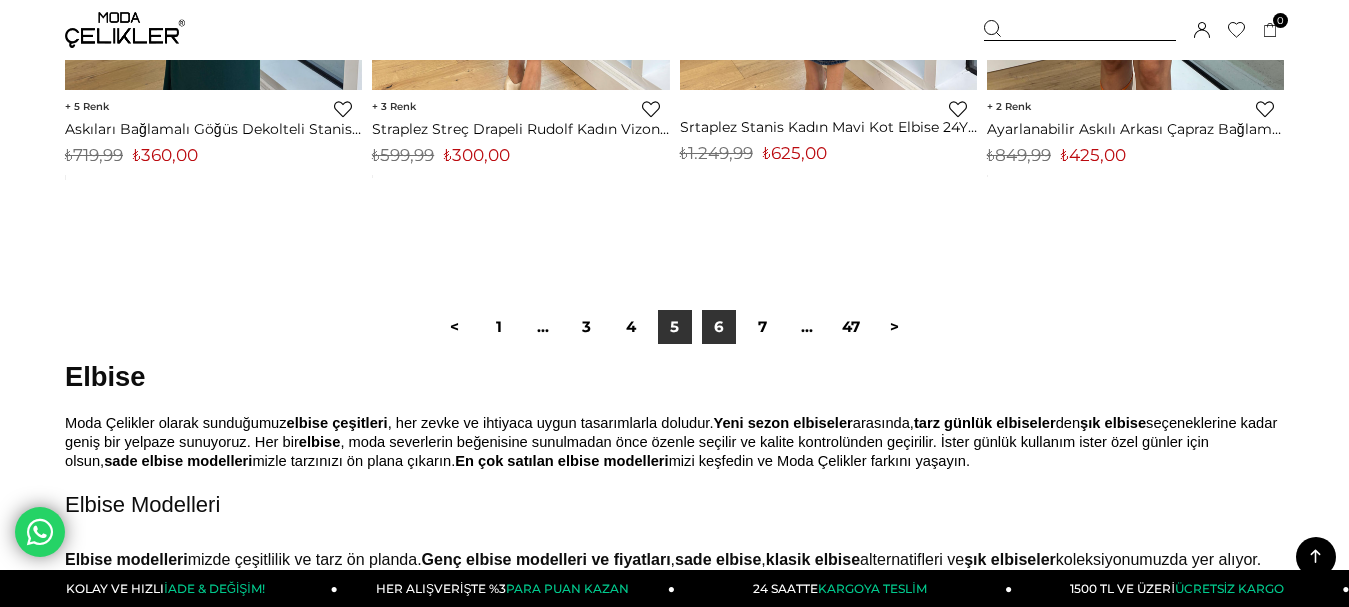 click on "6" at bounding box center (719, 327) 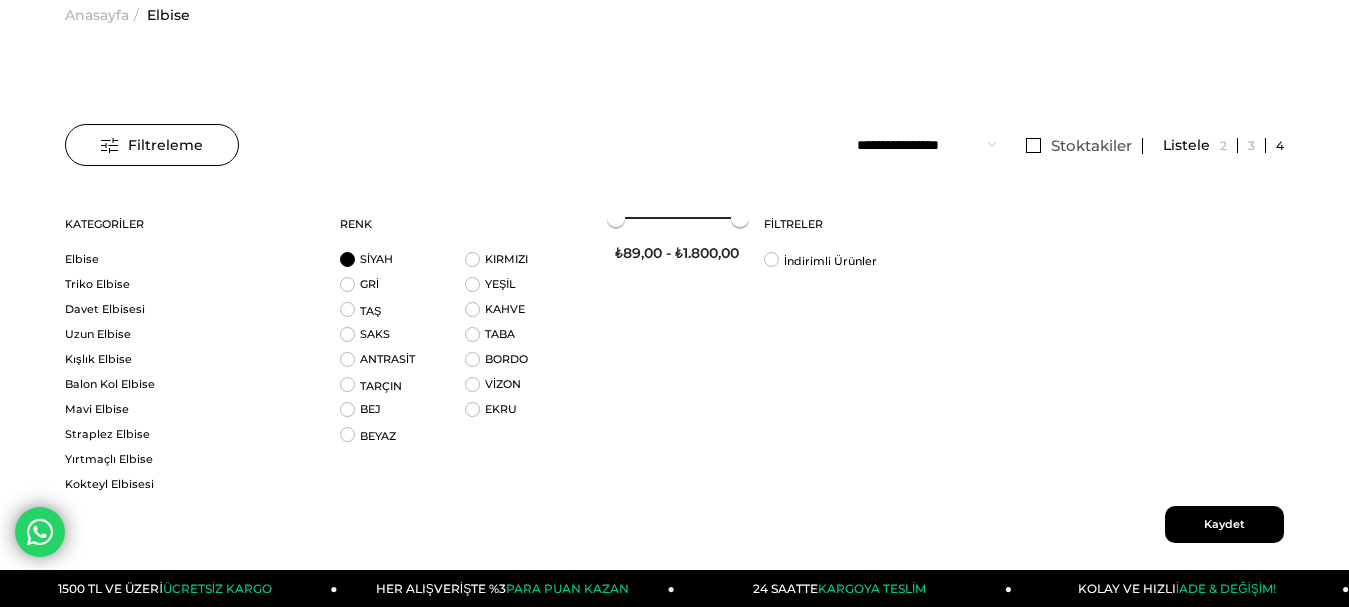 scroll, scrollTop: 200, scrollLeft: 0, axis: vertical 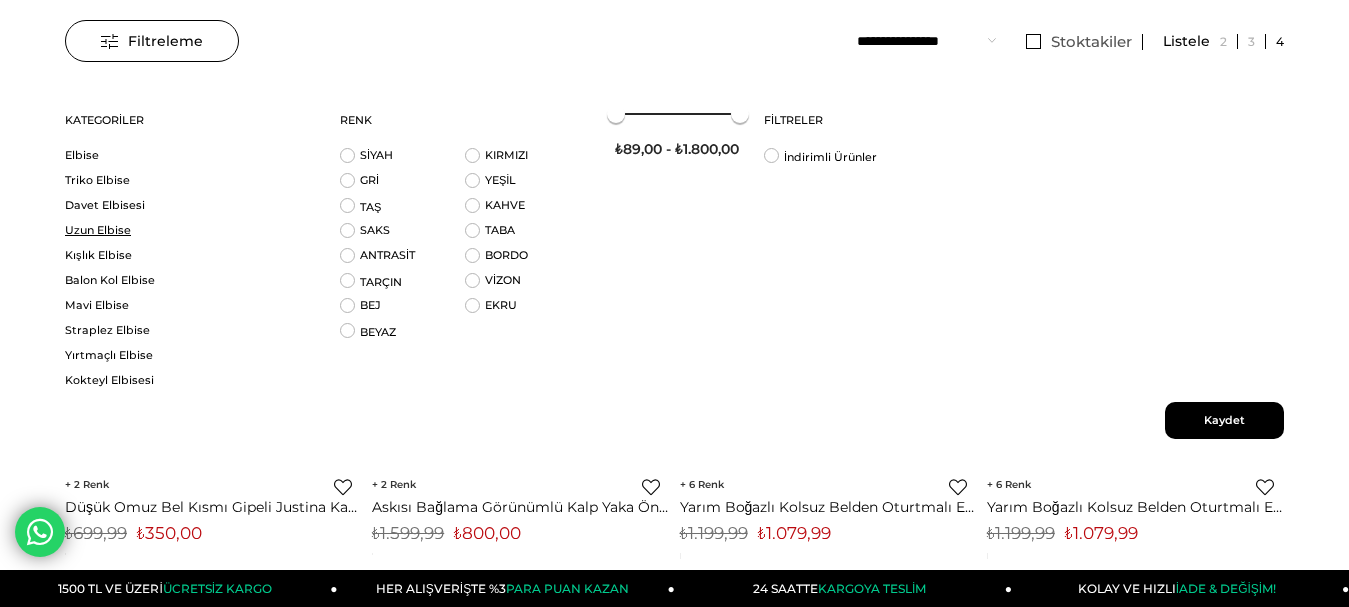 click on "Uzun Elbise" at bounding box center [190, 230] 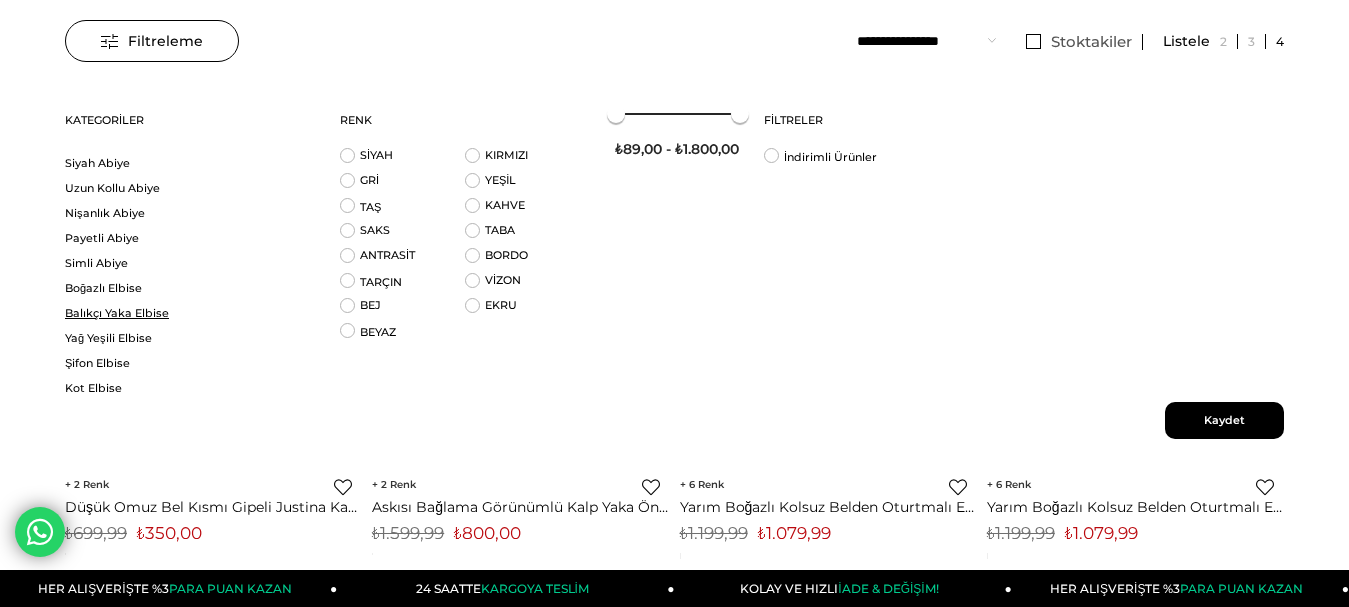scroll, scrollTop: 700, scrollLeft: 0, axis: vertical 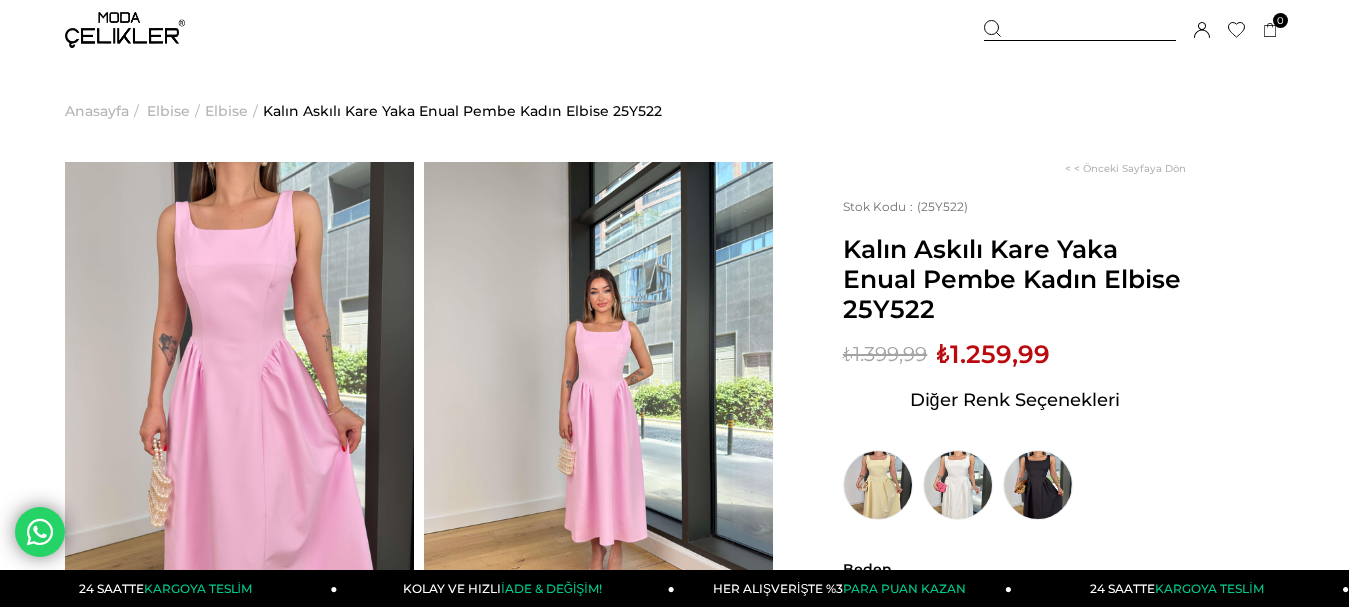 click at bounding box center [239, 394] 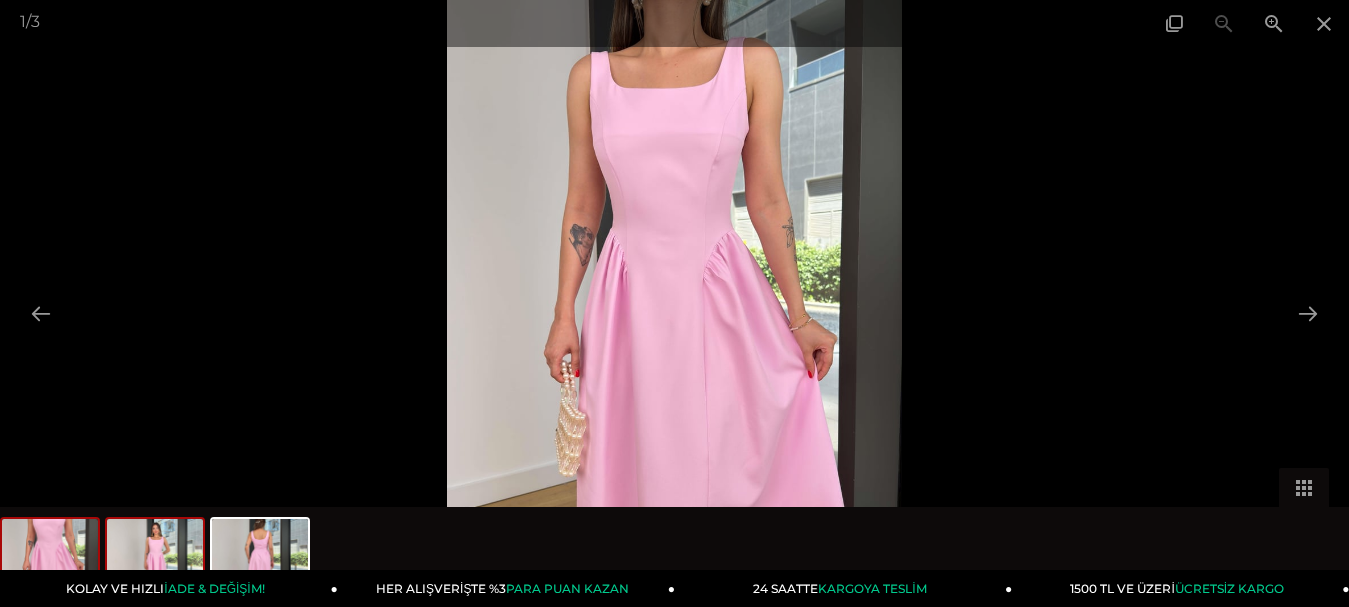 click at bounding box center (155, 557) 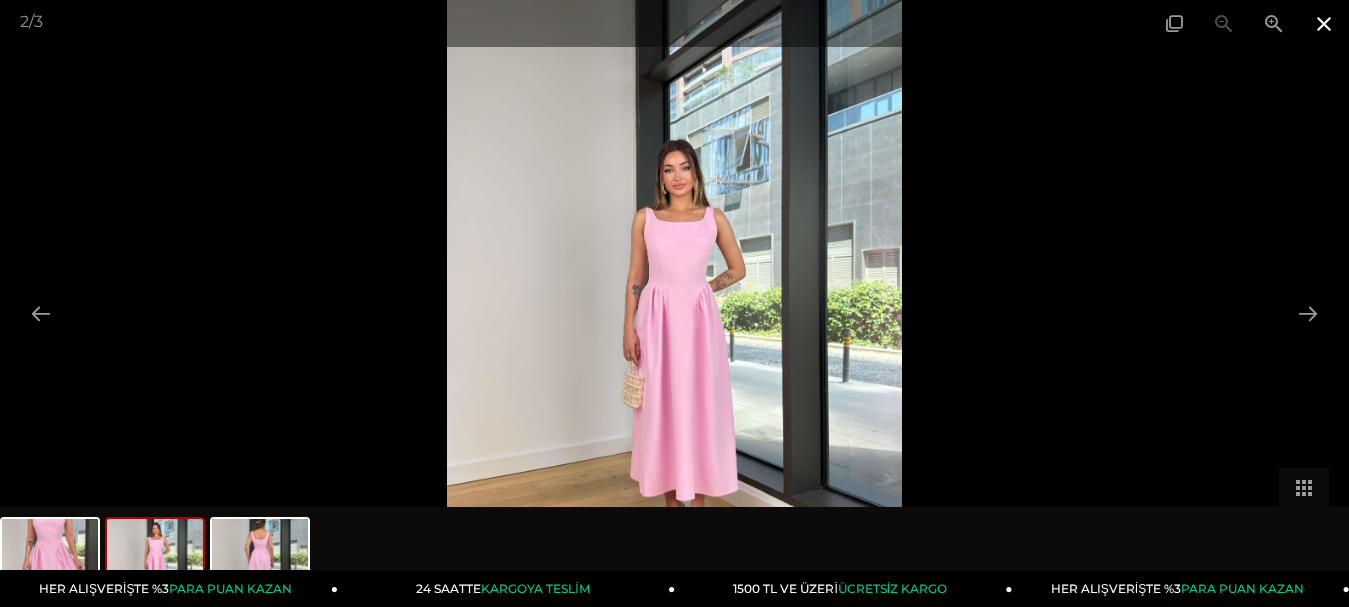 click at bounding box center (1324, 23) 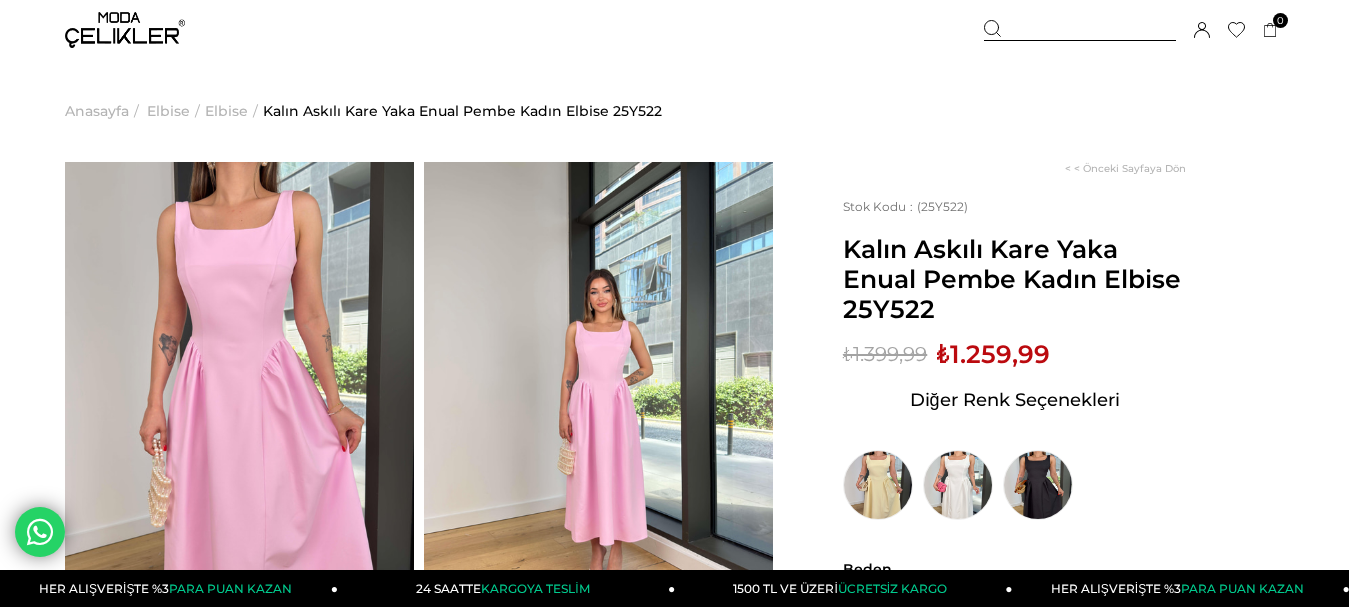 click at bounding box center [239, 394] 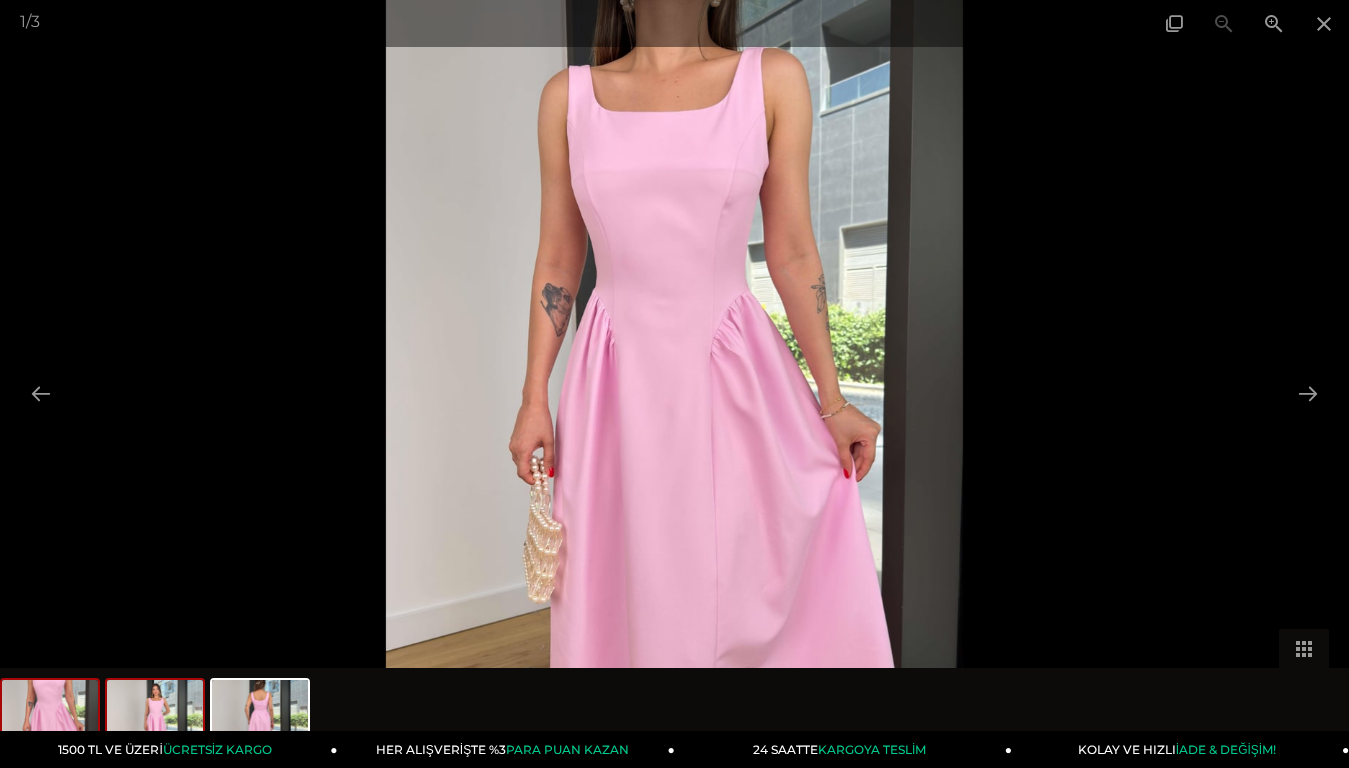 click at bounding box center (155, 718) 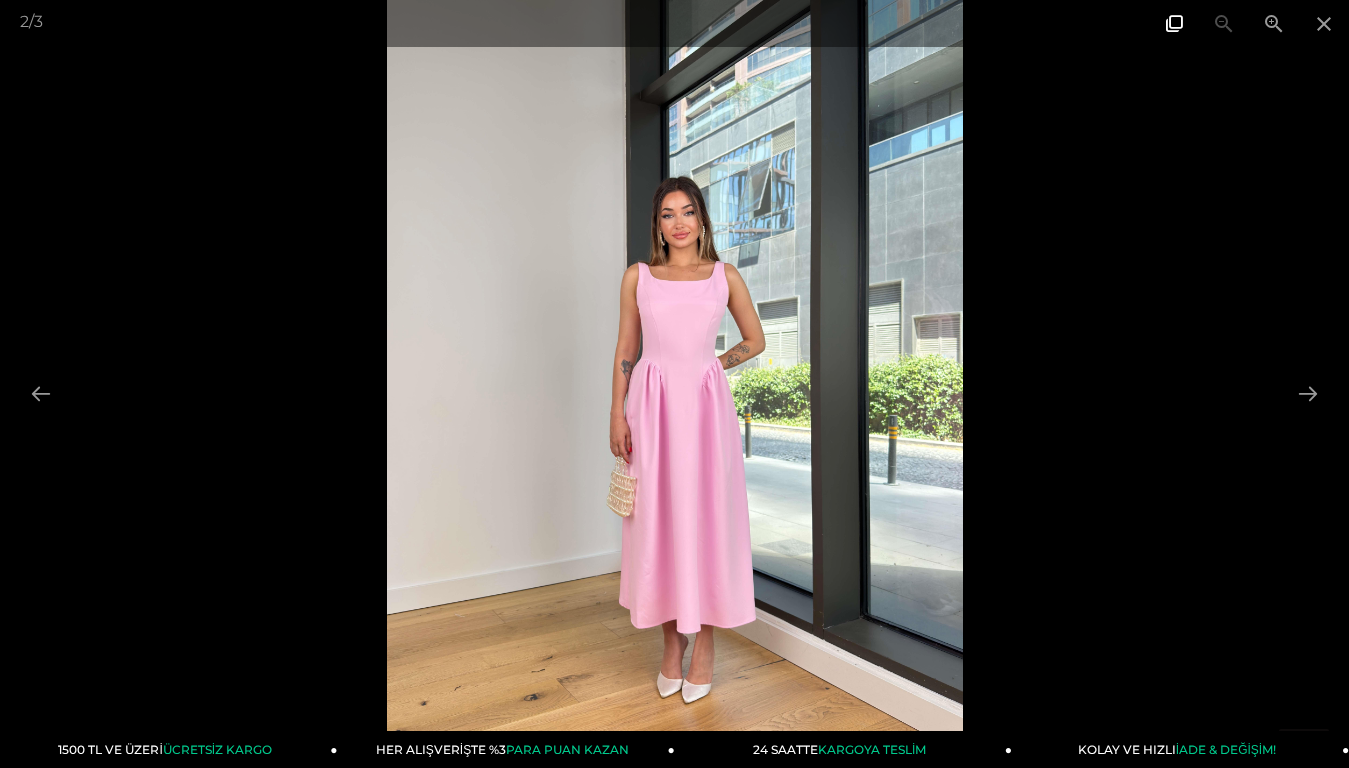 click at bounding box center (1174, 23) 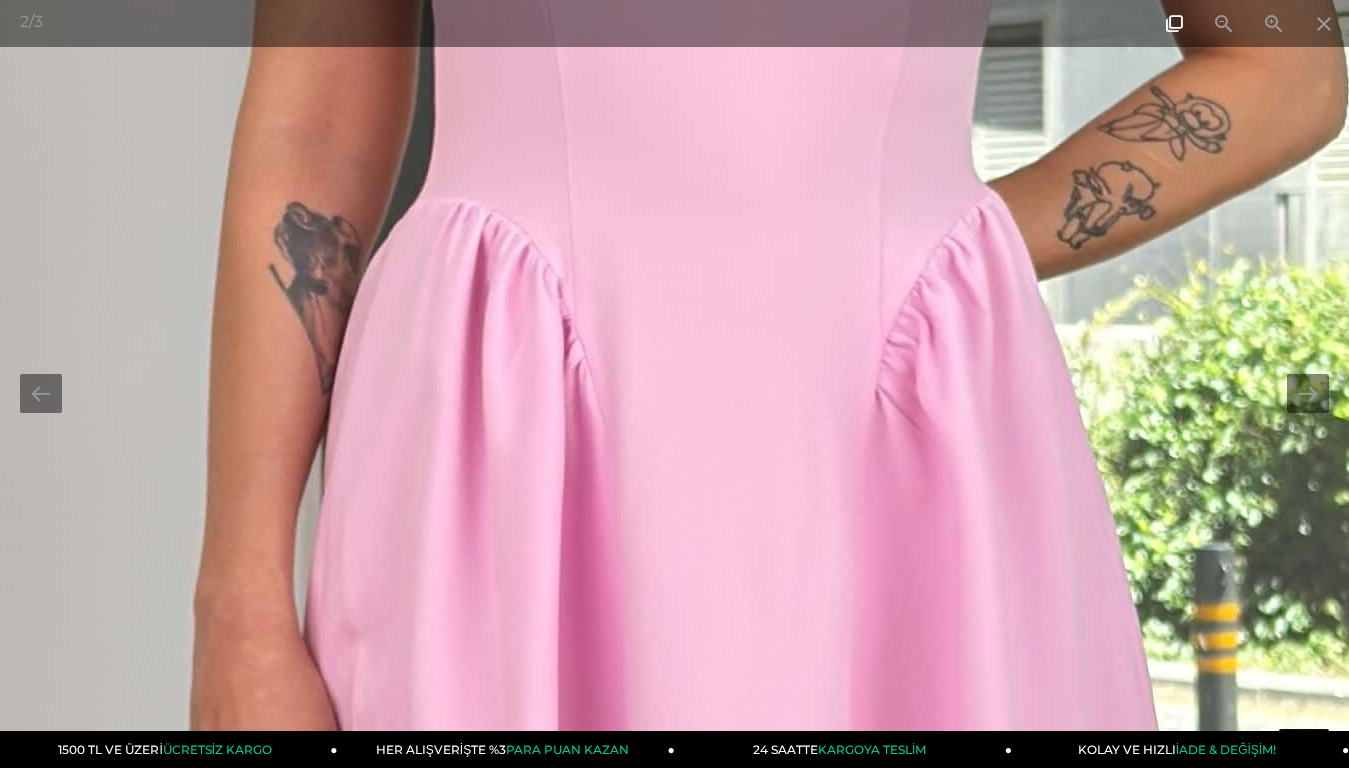 click at bounding box center (1174, 23) 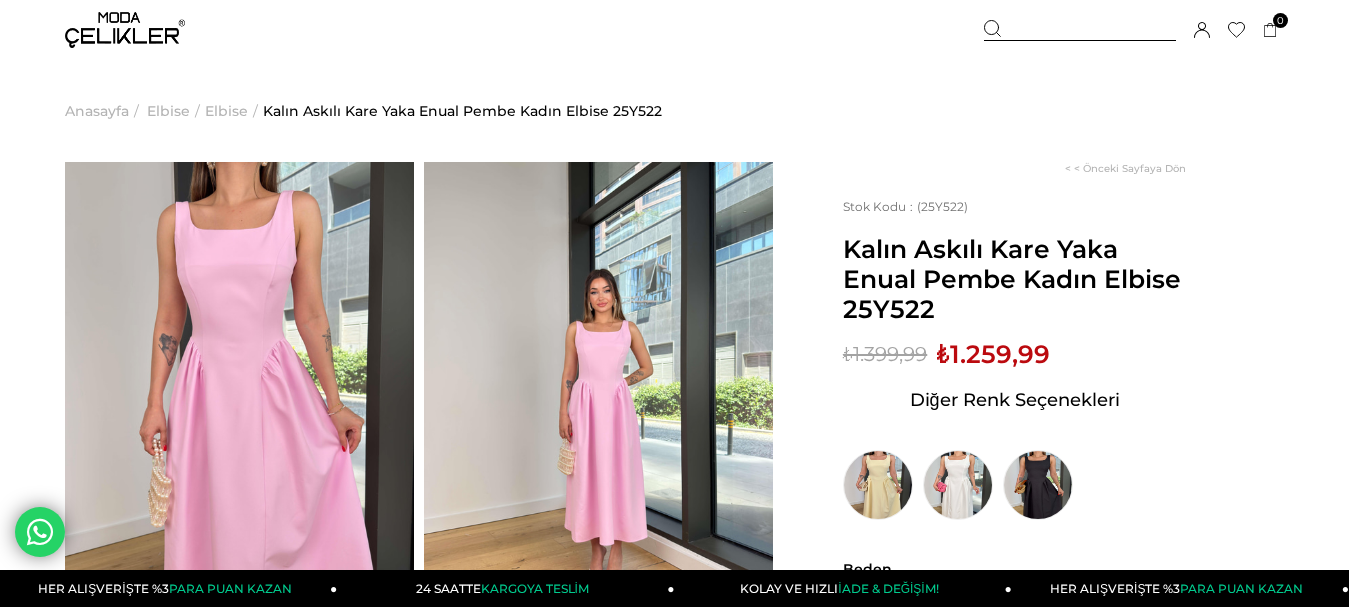 click at bounding box center (239, 394) 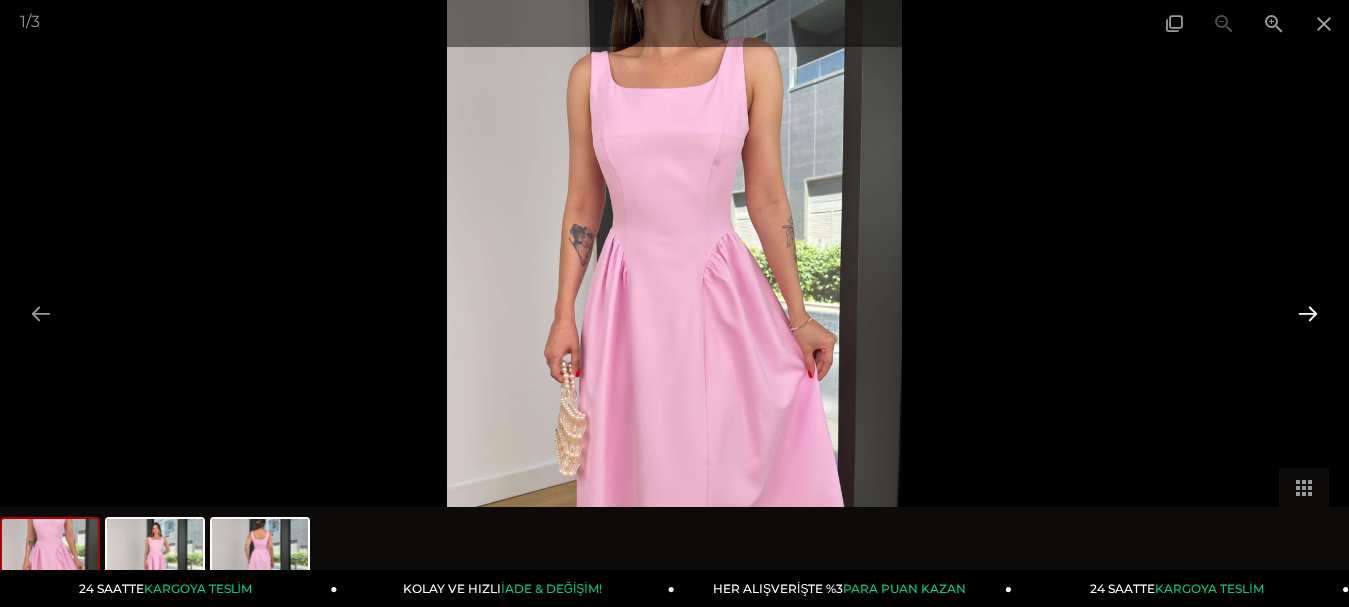 click at bounding box center [1308, 313] 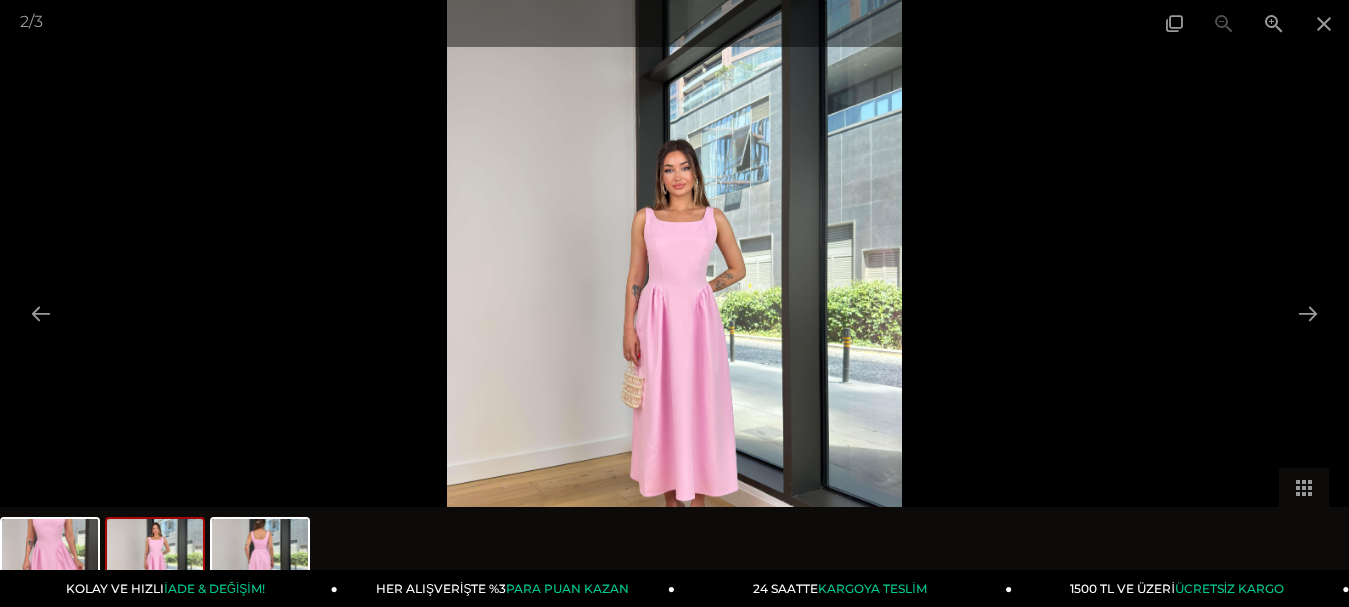 click at bounding box center (155, 557) 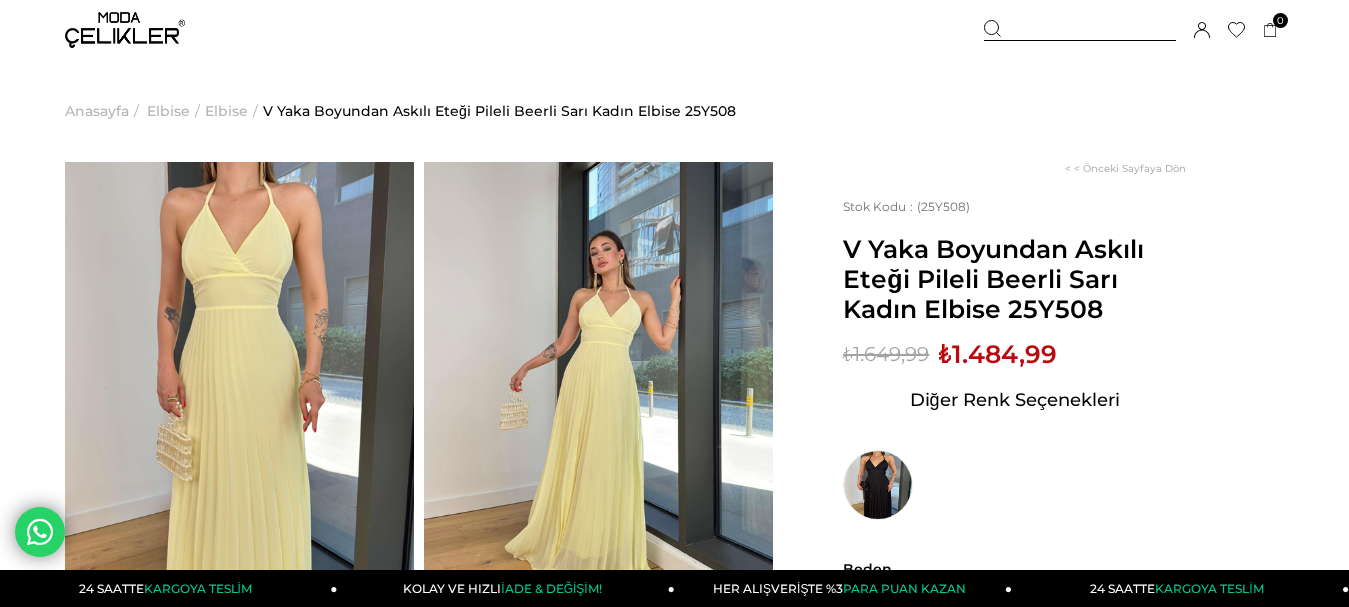 scroll, scrollTop: 0, scrollLeft: 0, axis: both 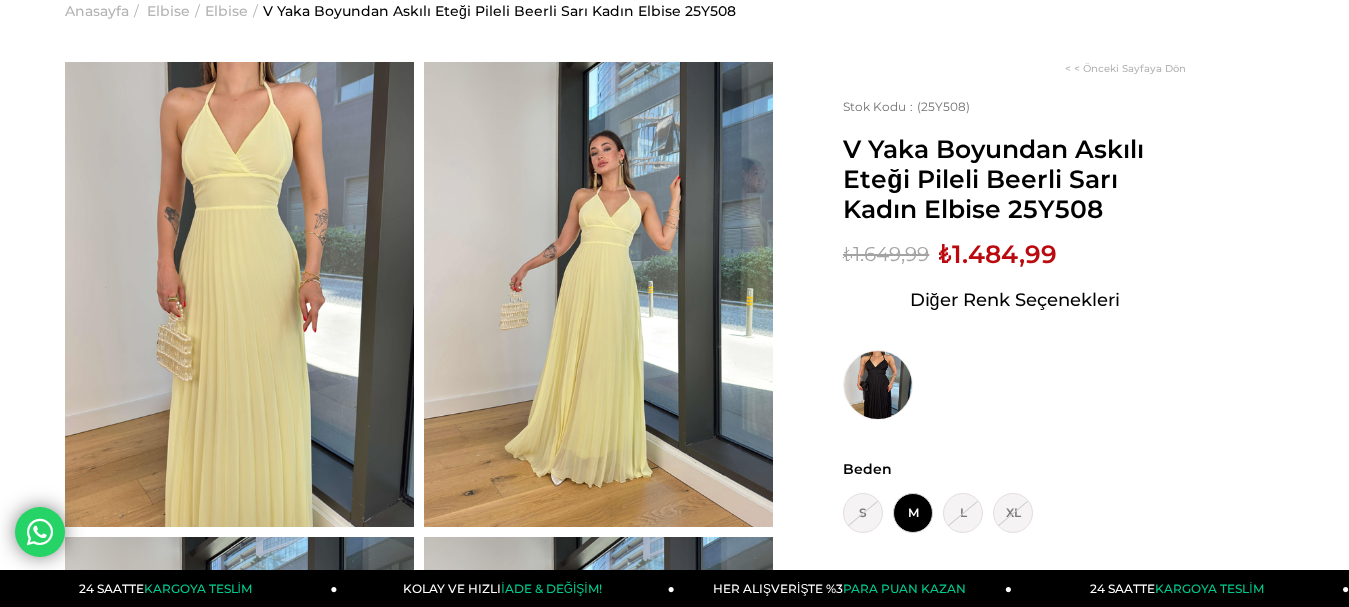 click at bounding box center (239, 294) 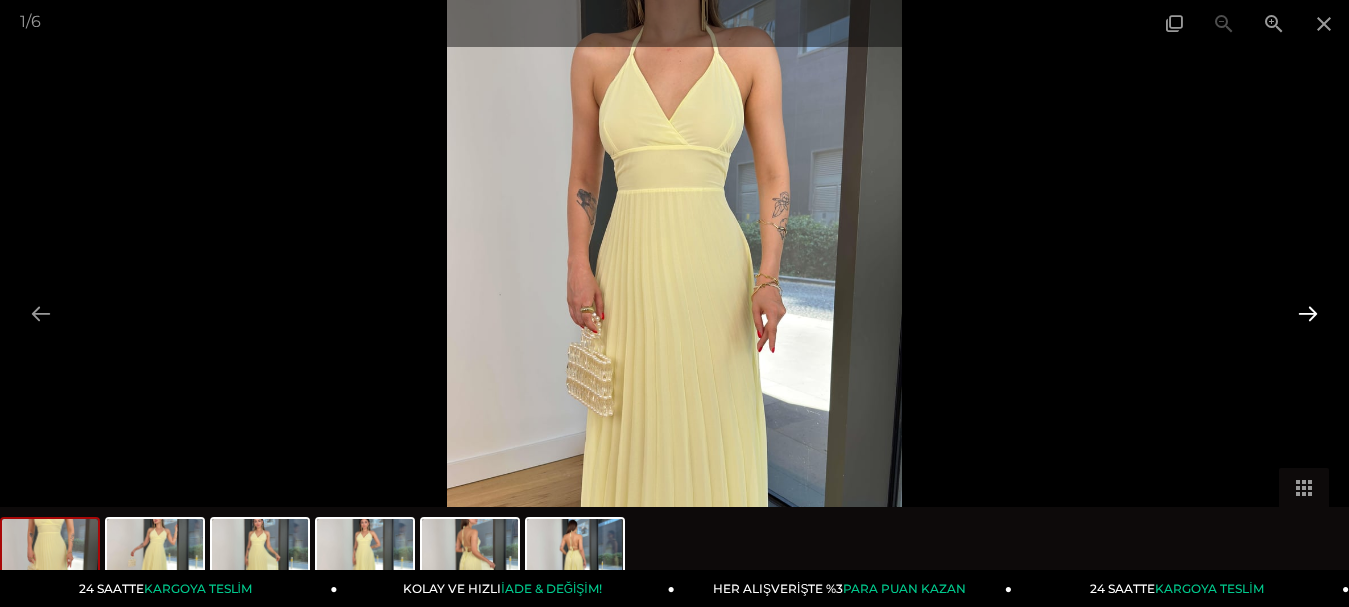 click at bounding box center (1308, 313) 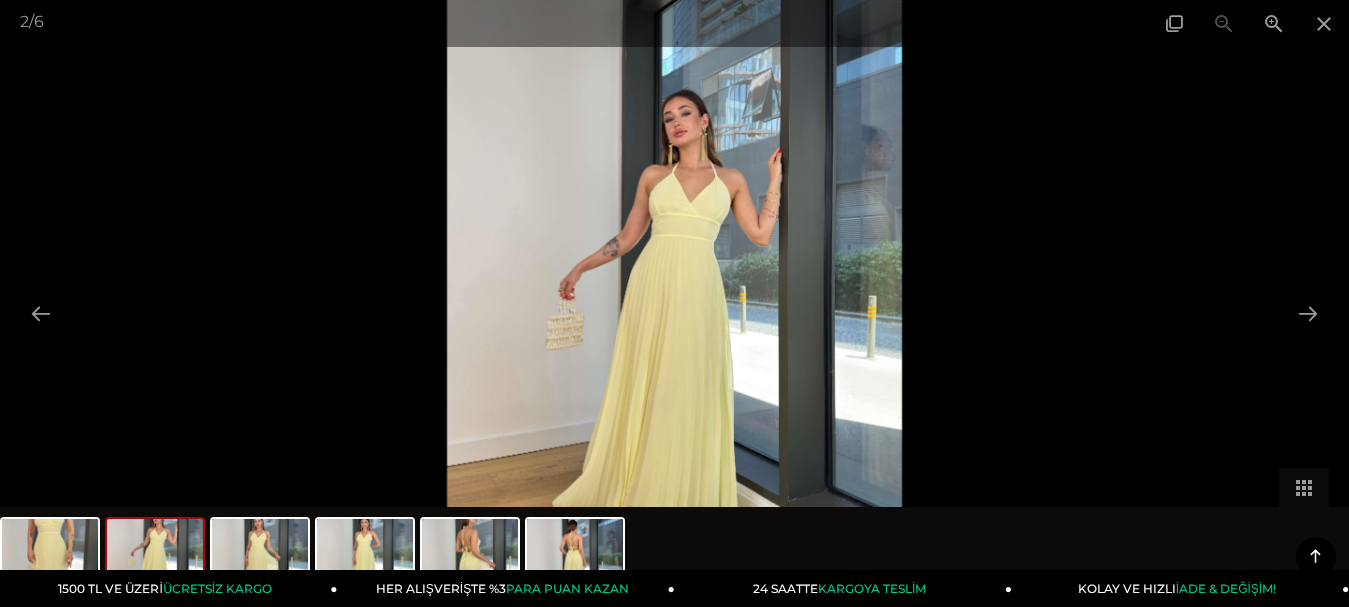 scroll, scrollTop: 500, scrollLeft: 0, axis: vertical 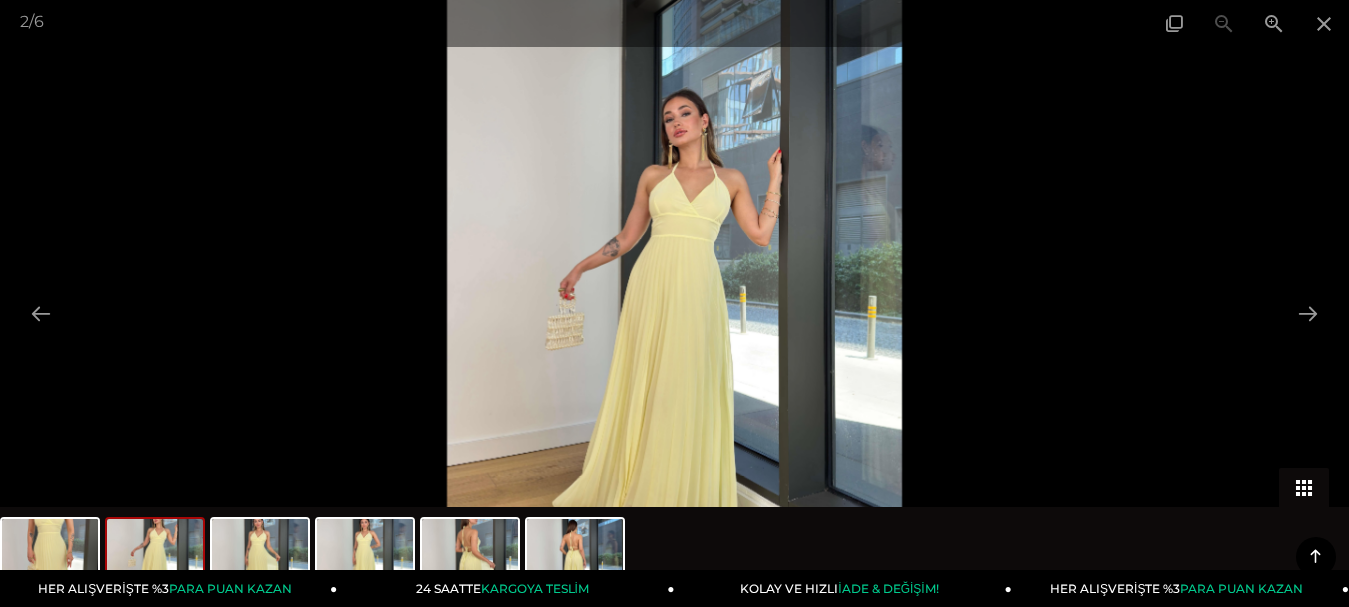 click at bounding box center [1304, 487] 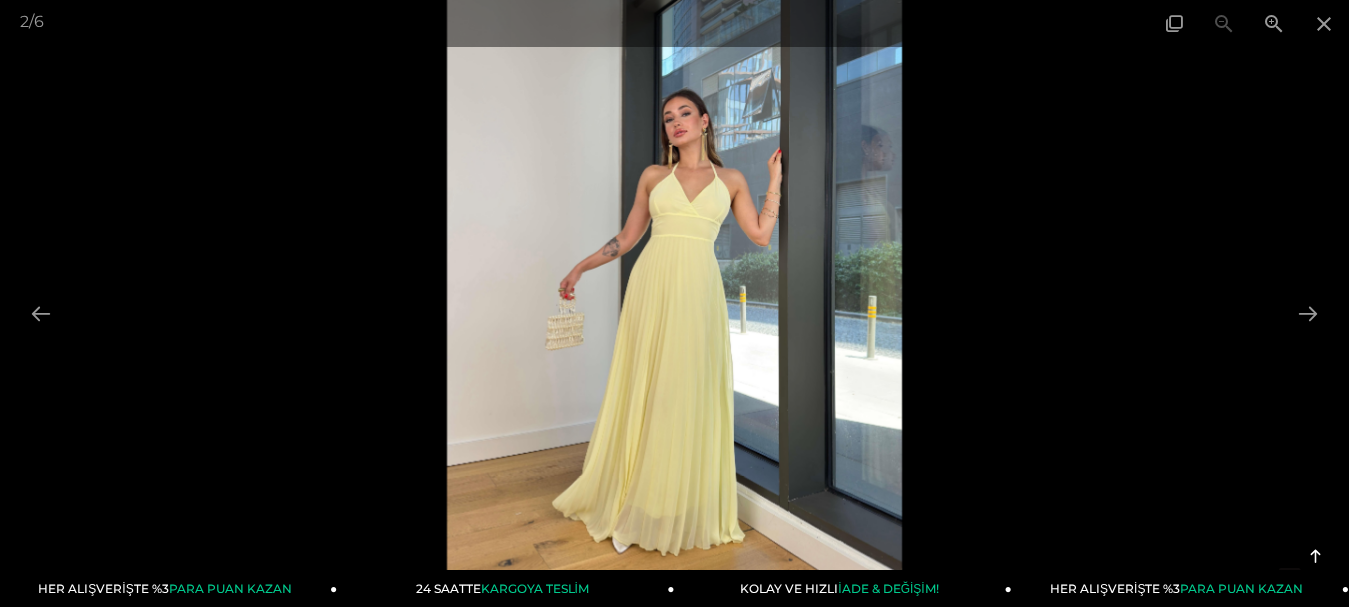 click at bounding box center (674, 303) 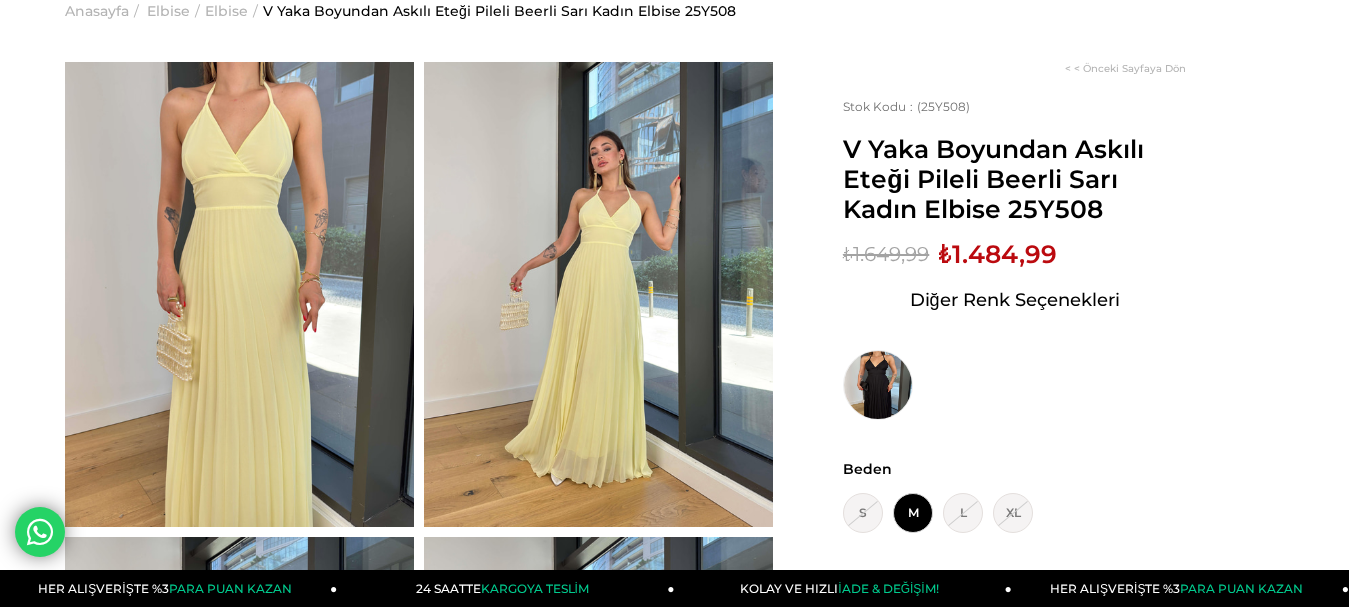 click on "< < Önceki Sayfaya Dön Stok Kodu (25Y508)
V Yaka Boyundan Askılı Eteği Pileli Beerli Sarı Kadın Elbise 25Y508
Sepetteki Son Fiyat
Fiyat
:
₺1.649,99 (KDV Dahil)
İndirimli
:
₺1.484,99 (KDV Dahil)
Sepet Fiyatı
:
Diğer Renk Seçenekleri
Ürün stoklarımızda kalmamıştır.
Renk : Beden : S GELİNCE HABERİN   OLSUN  M L GELİNCE HABERİN   OLSUN  XL" at bounding box center [1028, 540] 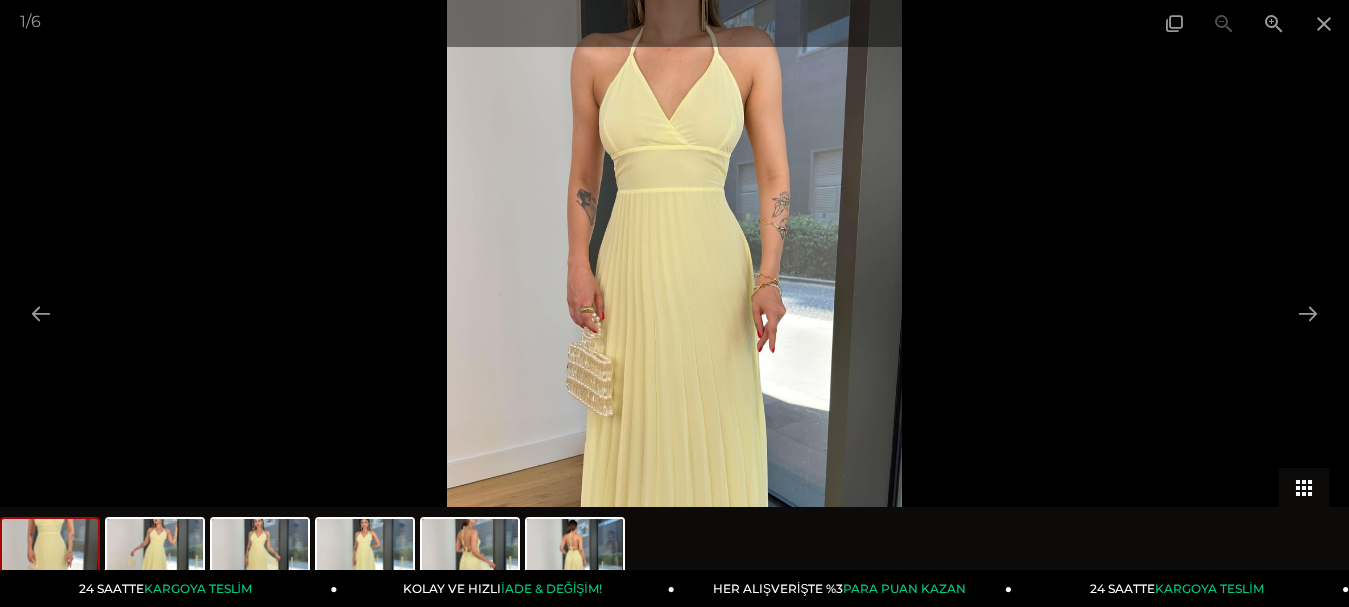 click at bounding box center [1304, 487] 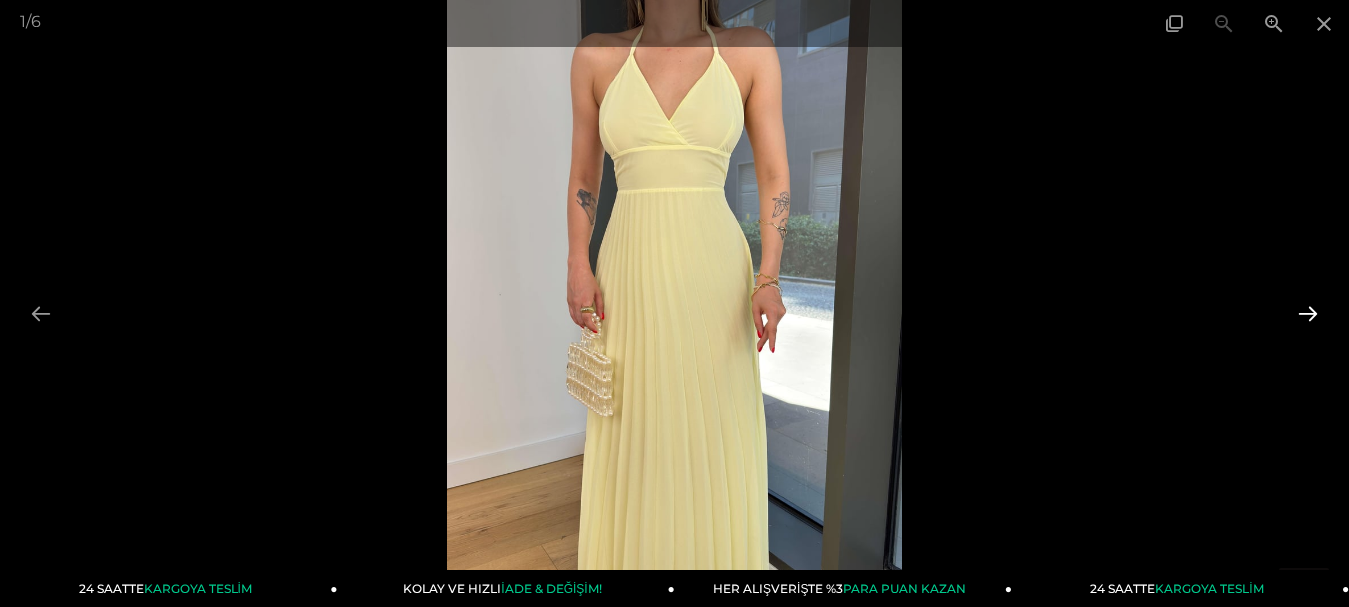 click at bounding box center [1308, 313] 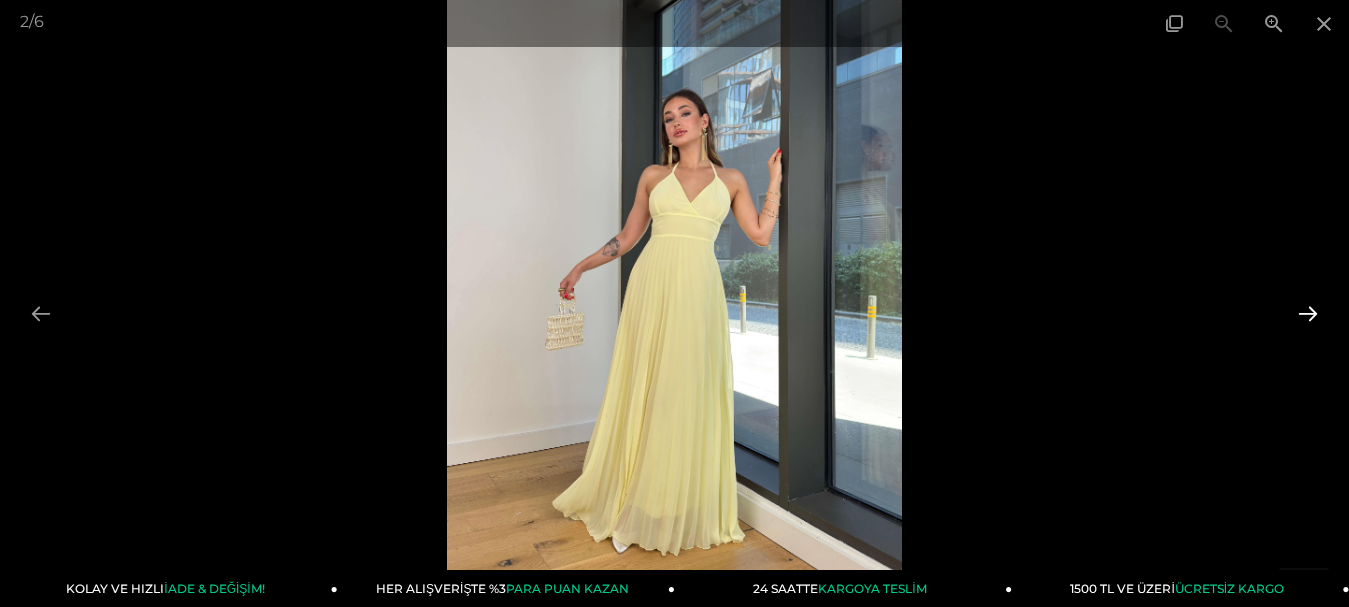 click at bounding box center [1308, 313] 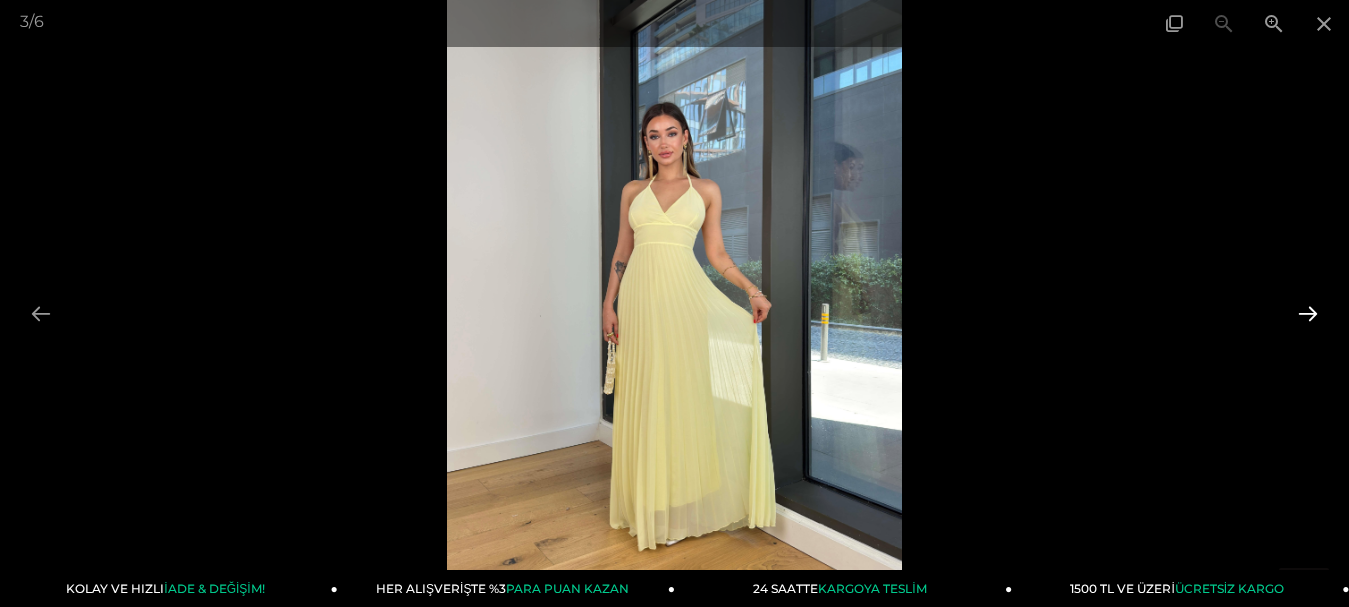 click at bounding box center (1308, 313) 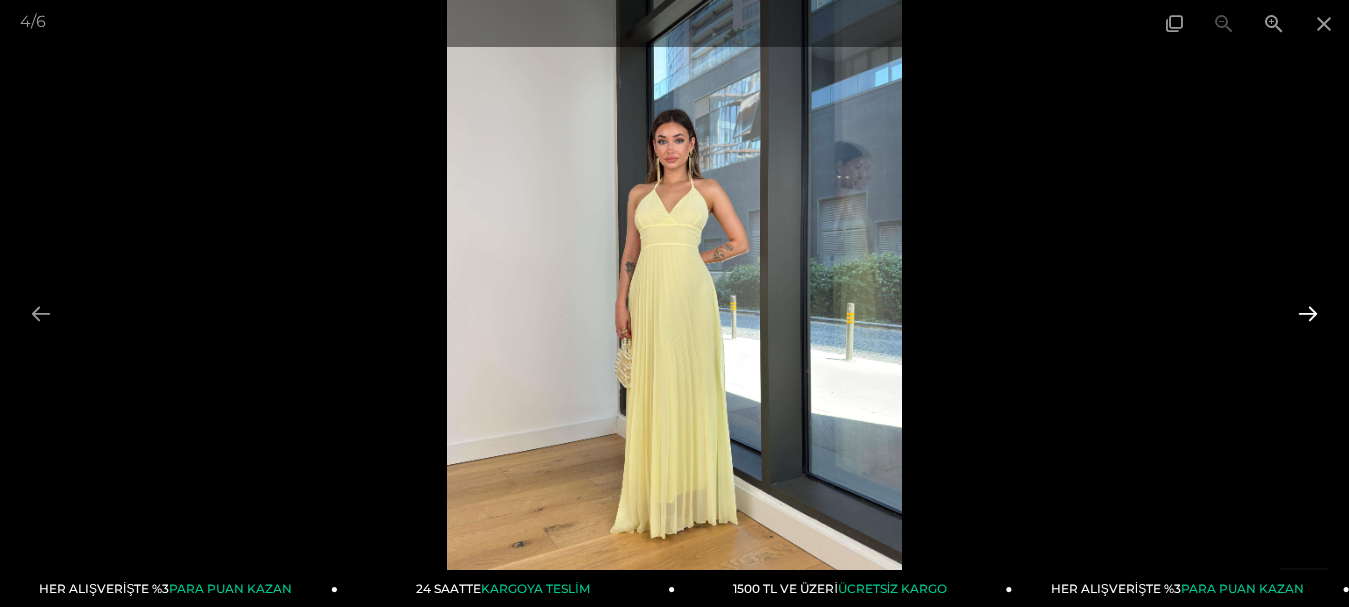 click at bounding box center (1308, 313) 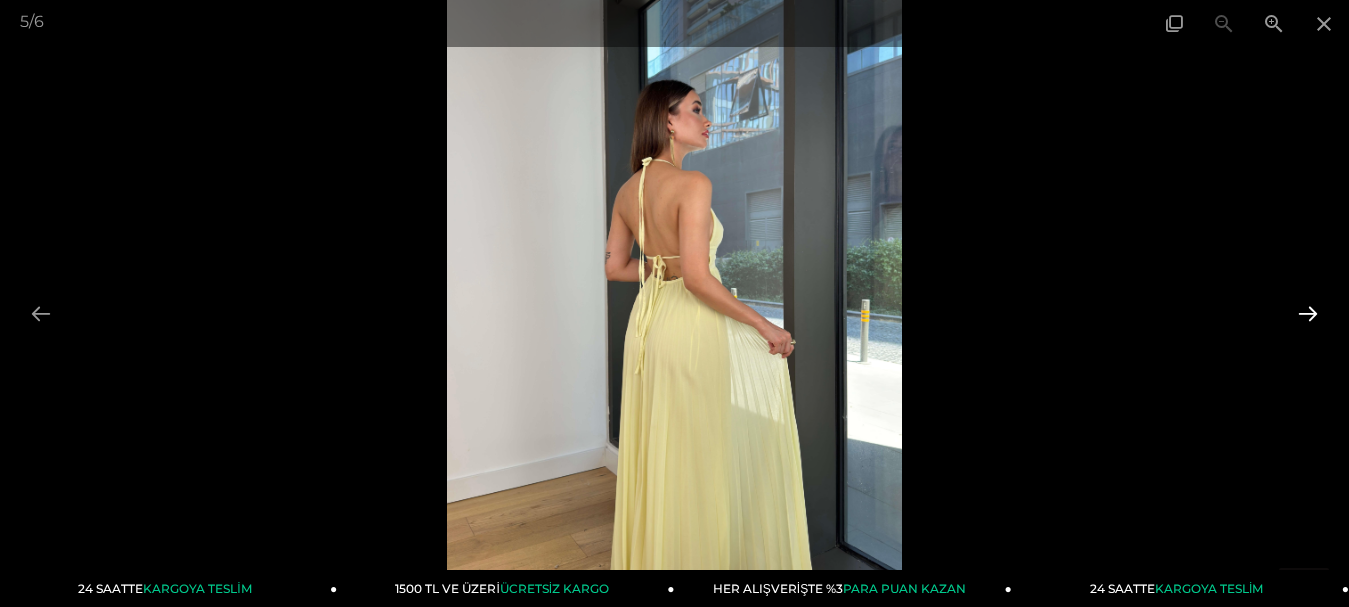 click at bounding box center [1308, 313] 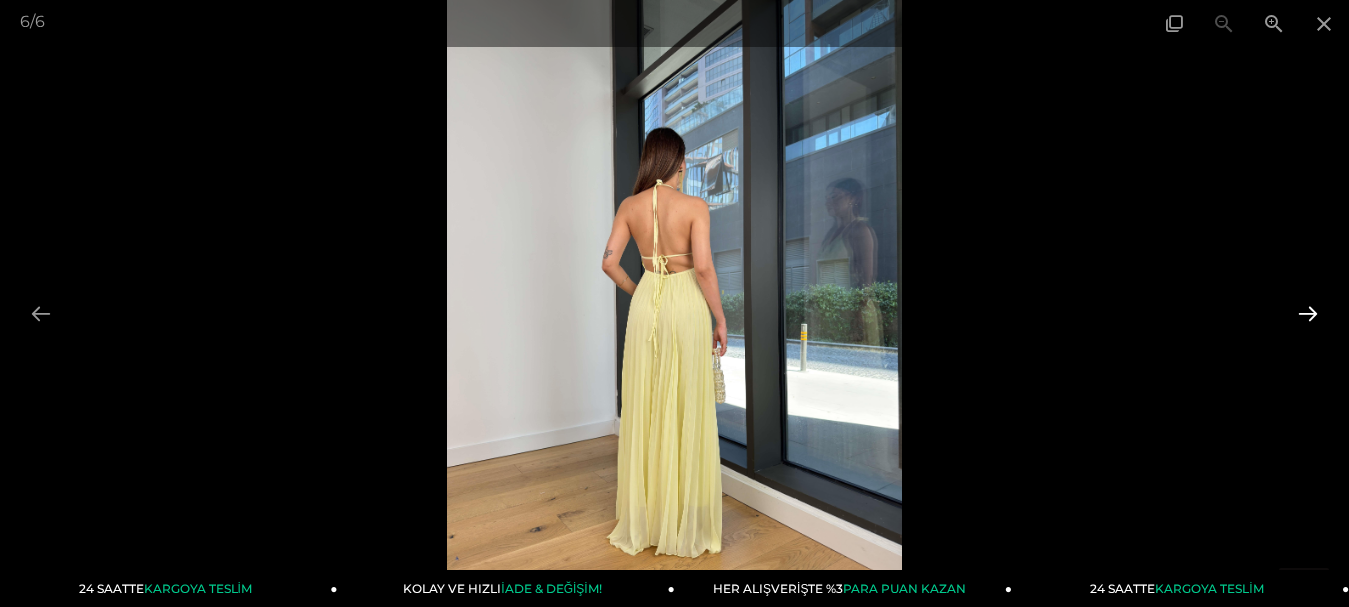 click at bounding box center (1308, 313) 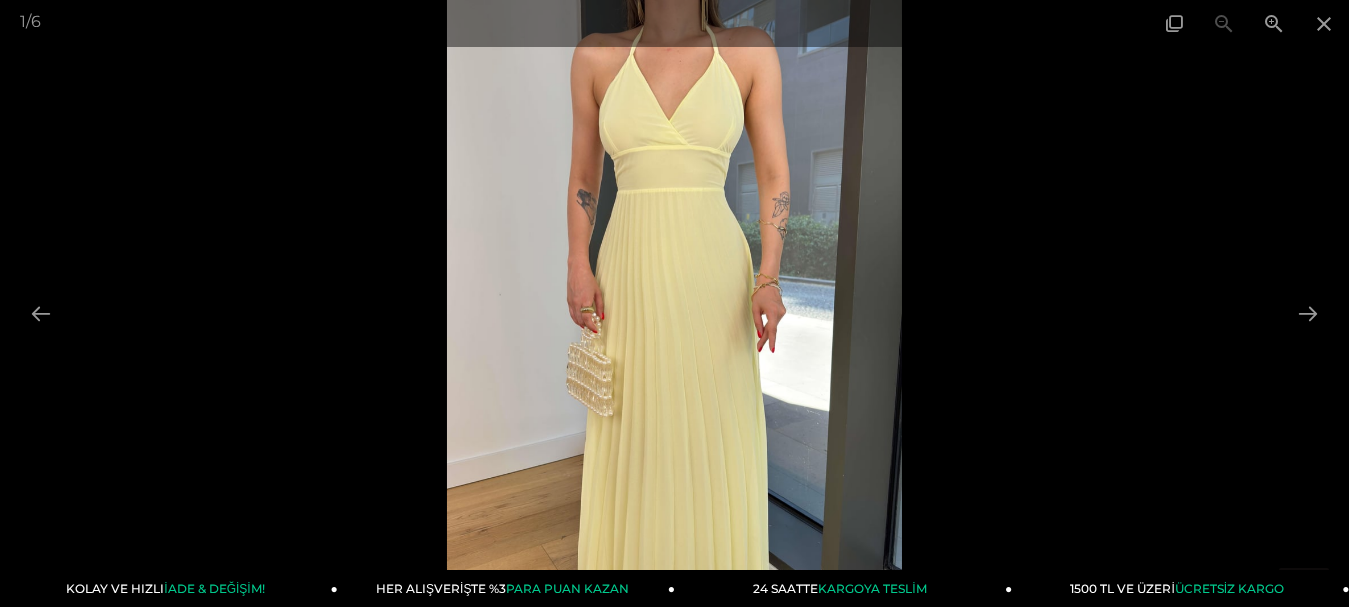scroll, scrollTop: 0, scrollLeft: 0, axis: both 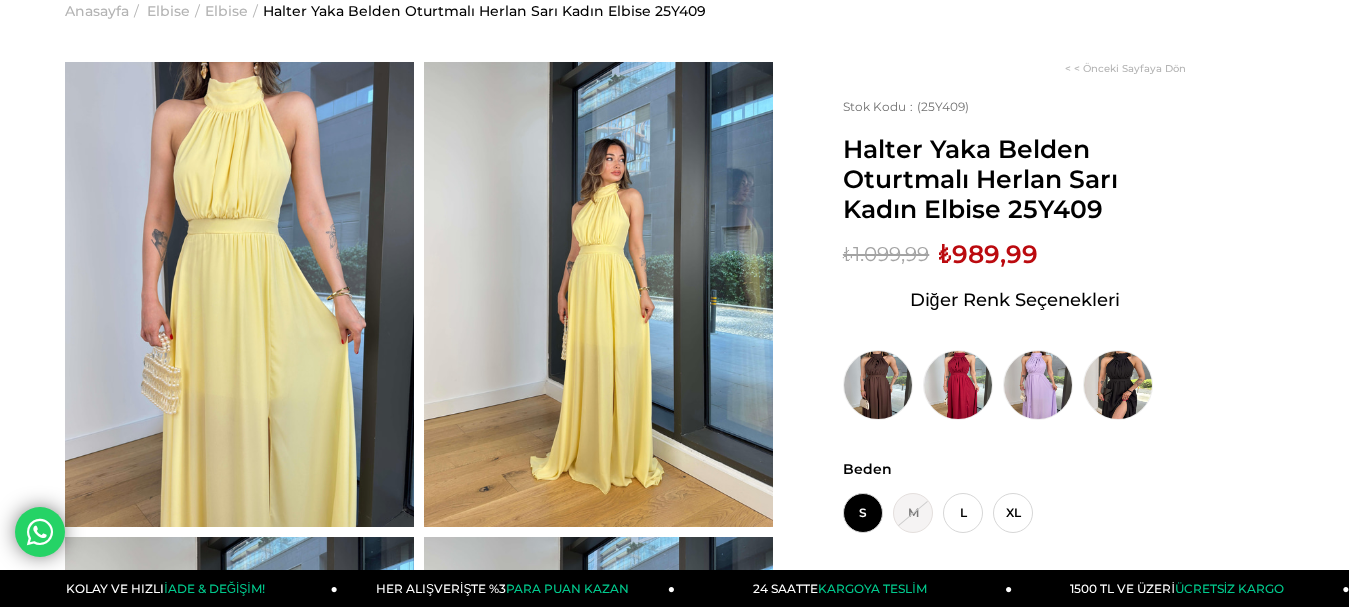 click at bounding box center [239, 294] 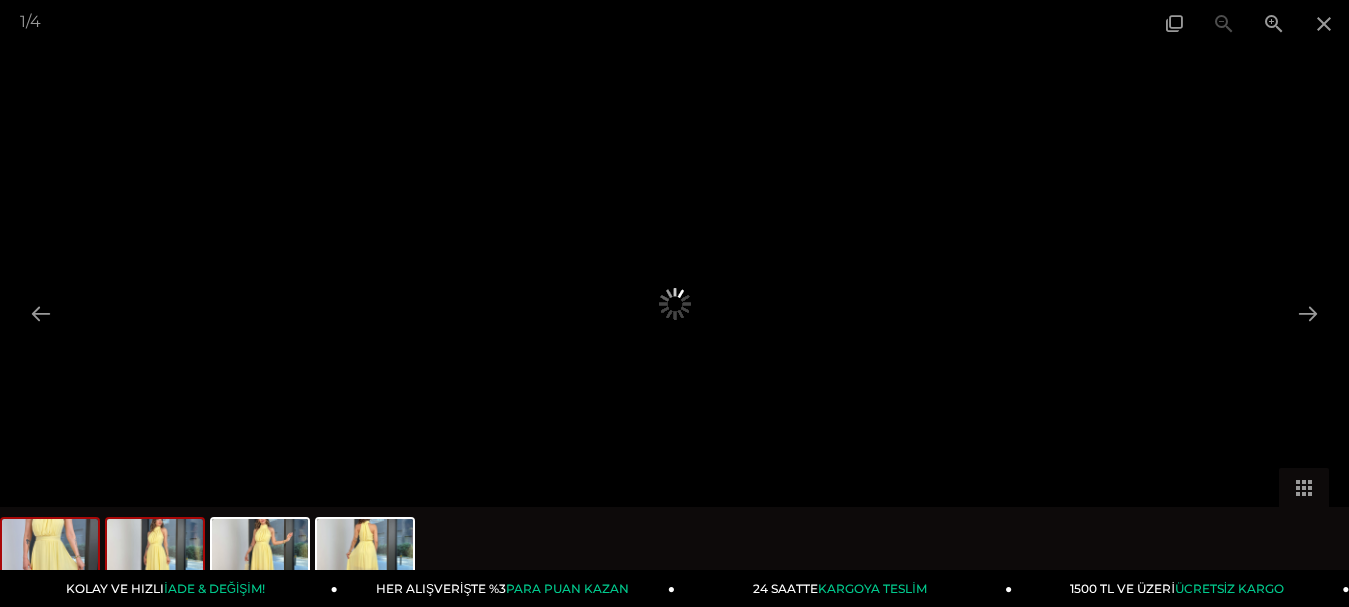 click at bounding box center (155, 557) 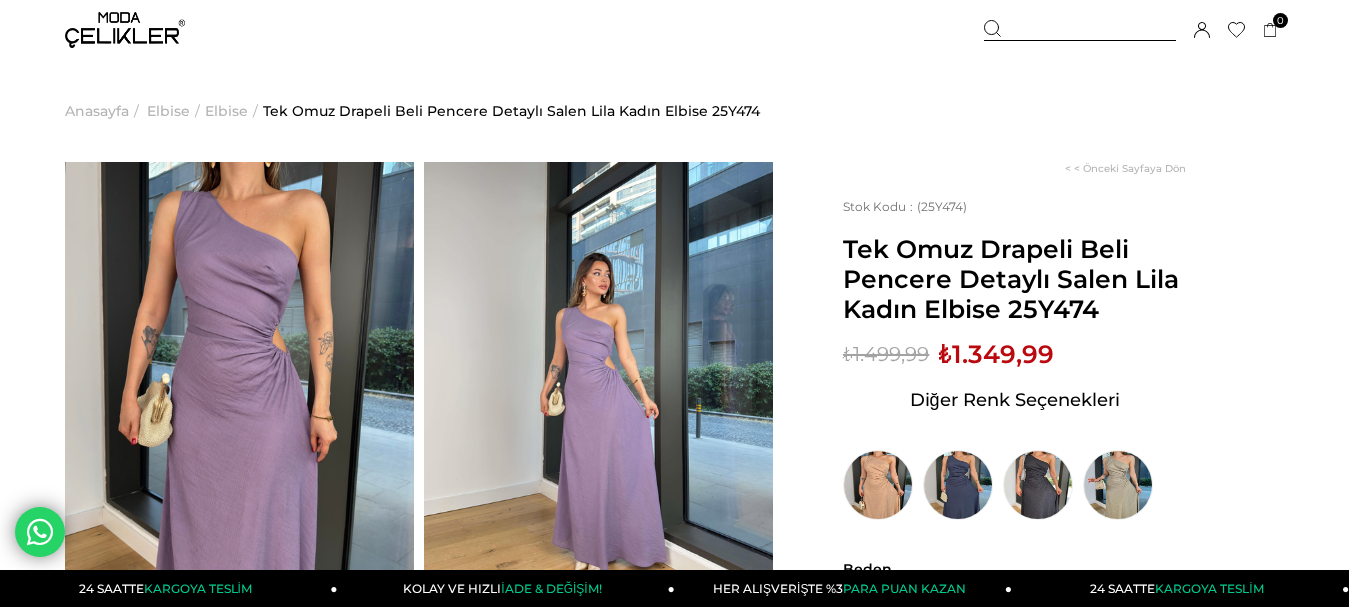 scroll, scrollTop: 0, scrollLeft: 0, axis: both 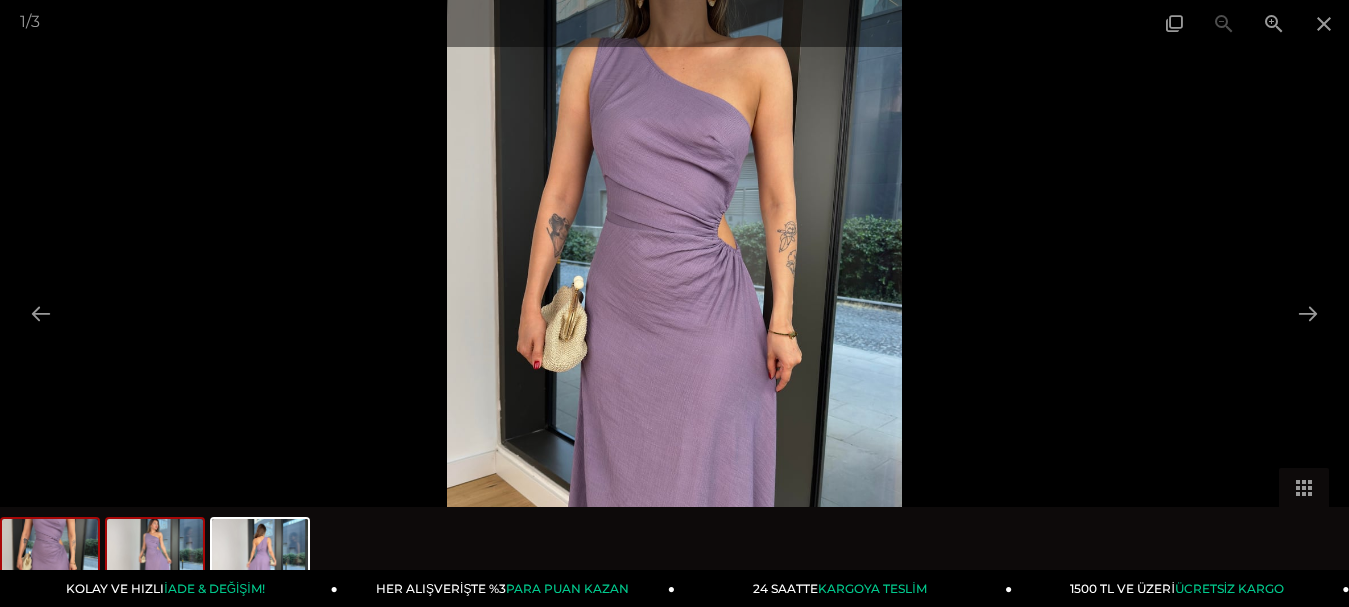 click at bounding box center [155, 557] 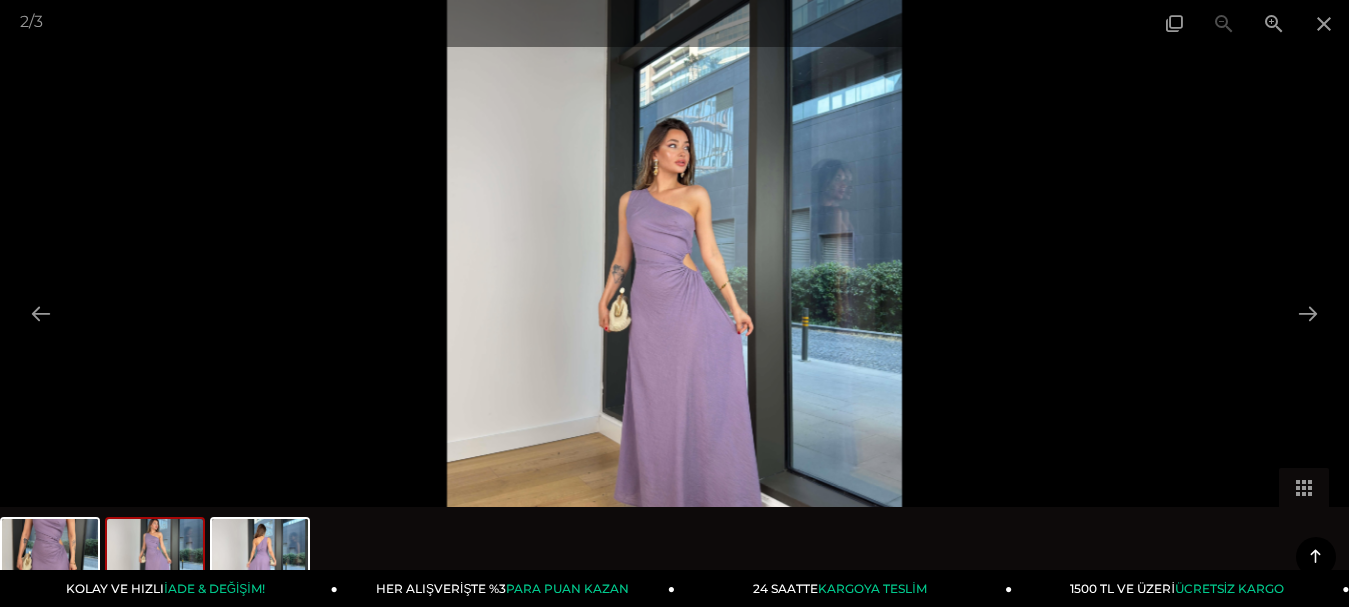 scroll, scrollTop: 0, scrollLeft: 0, axis: both 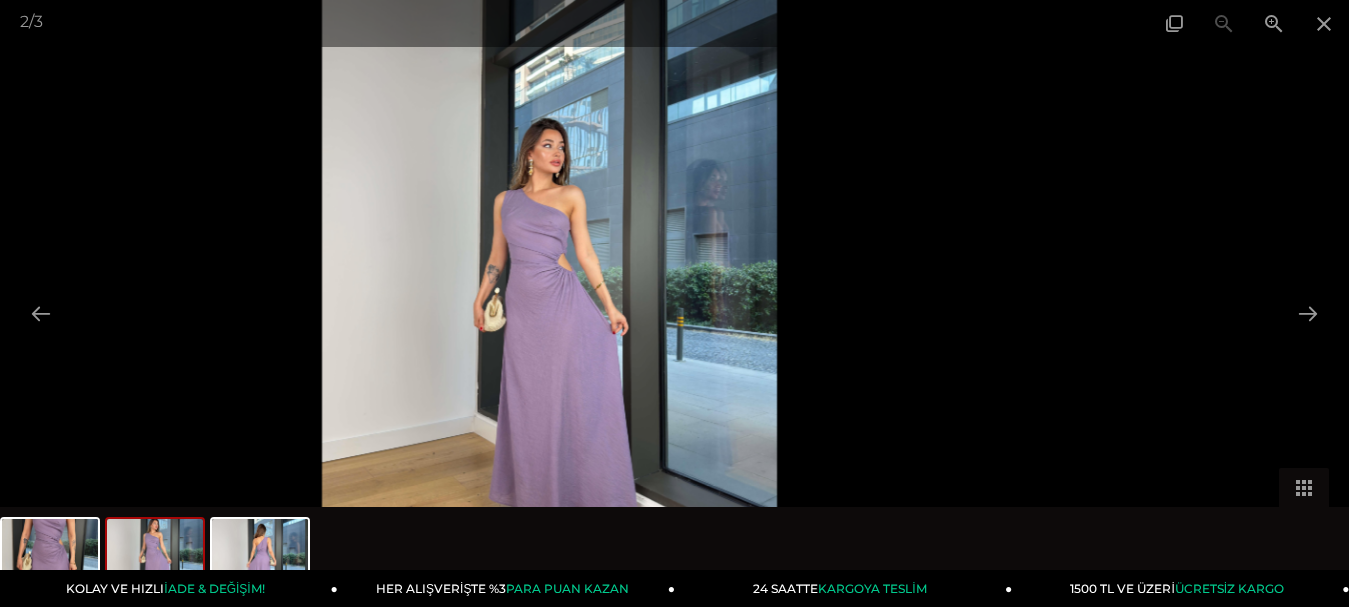 drag, startPoint x: 673, startPoint y: 267, endPoint x: 598, endPoint y: 255, distance: 75.95393 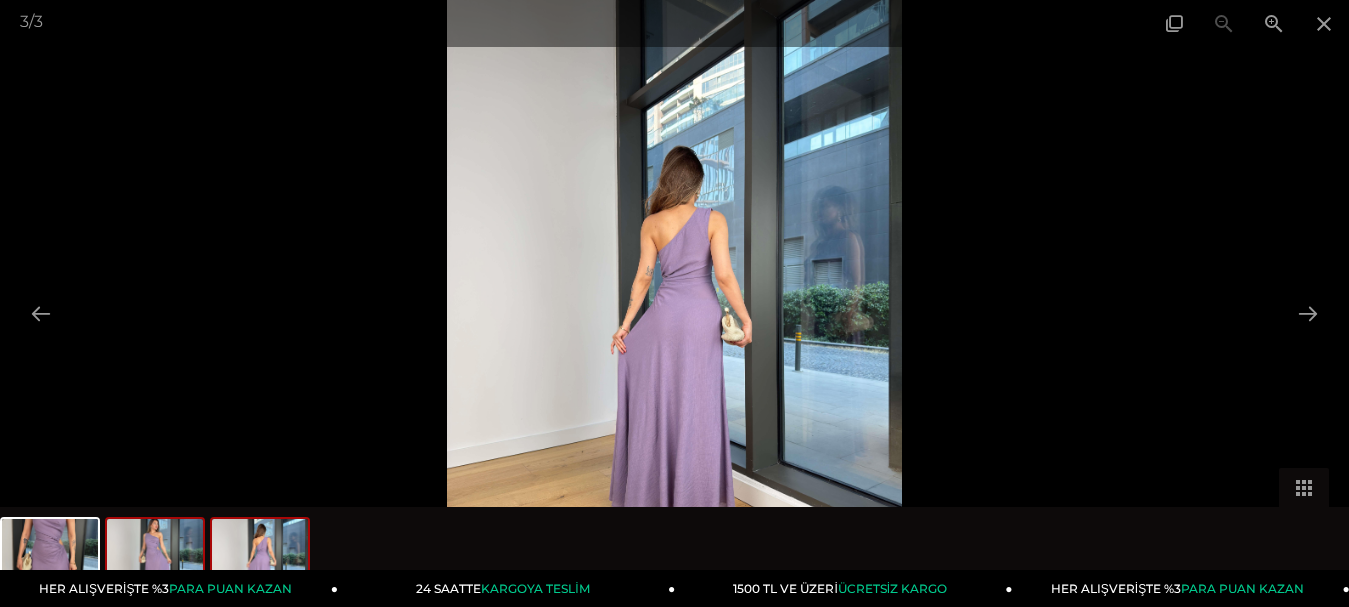 click at bounding box center (155, 557) 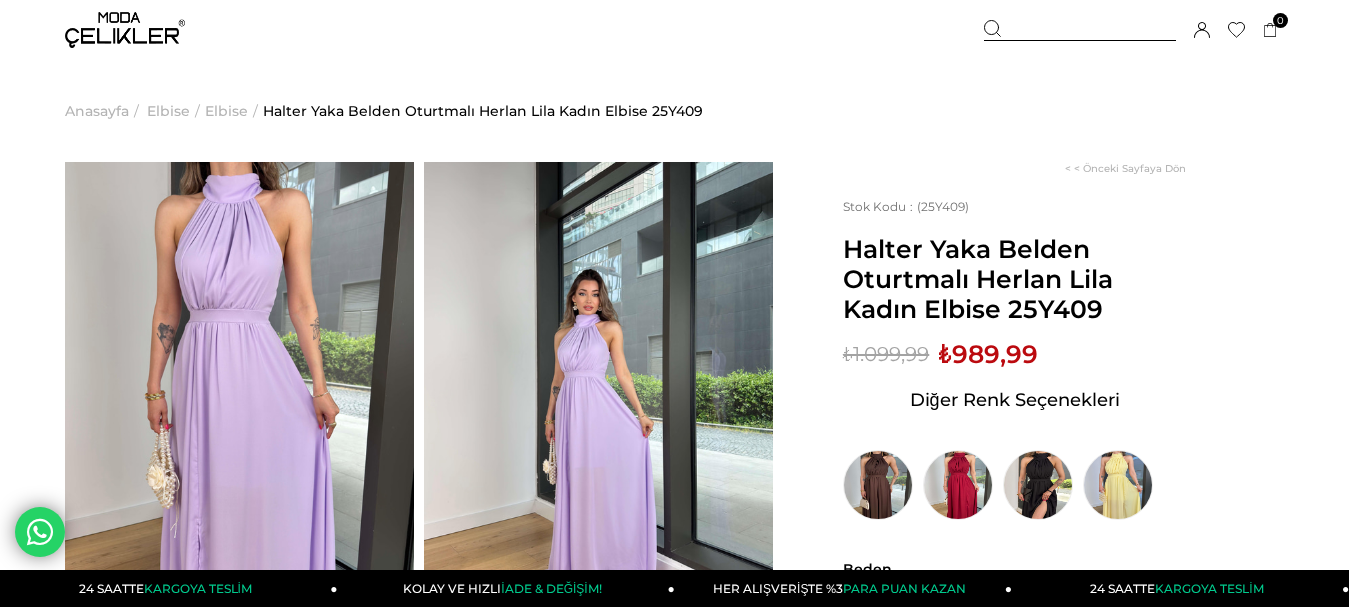scroll, scrollTop: 0, scrollLeft: 0, axis: both 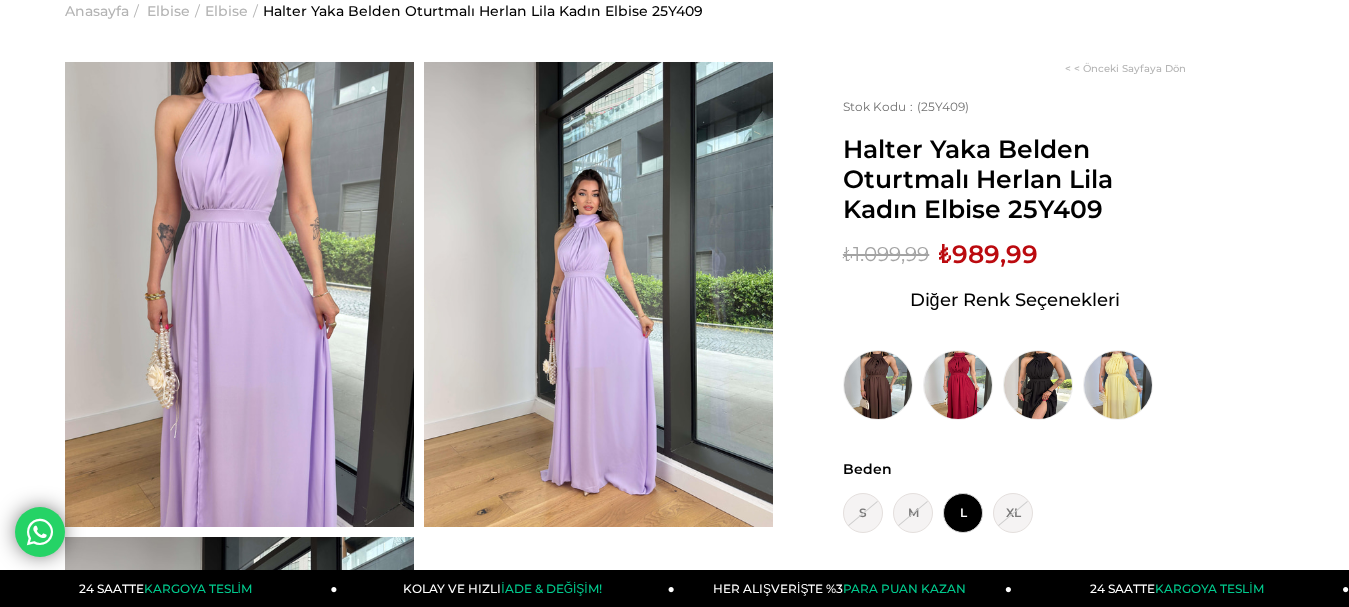 drag, startPoint x: 265, startPoint y: 253, endPoint x: 594, endPoint y: 260, distance: 329.07446 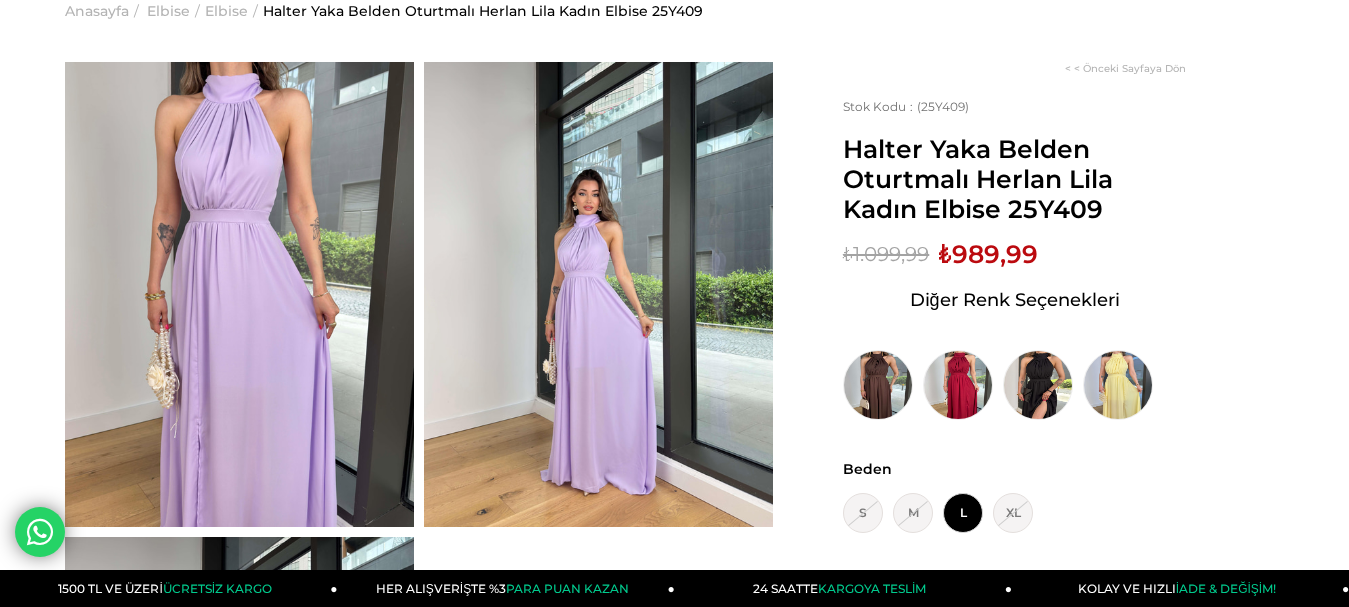 click at bounding box center [239, 294] 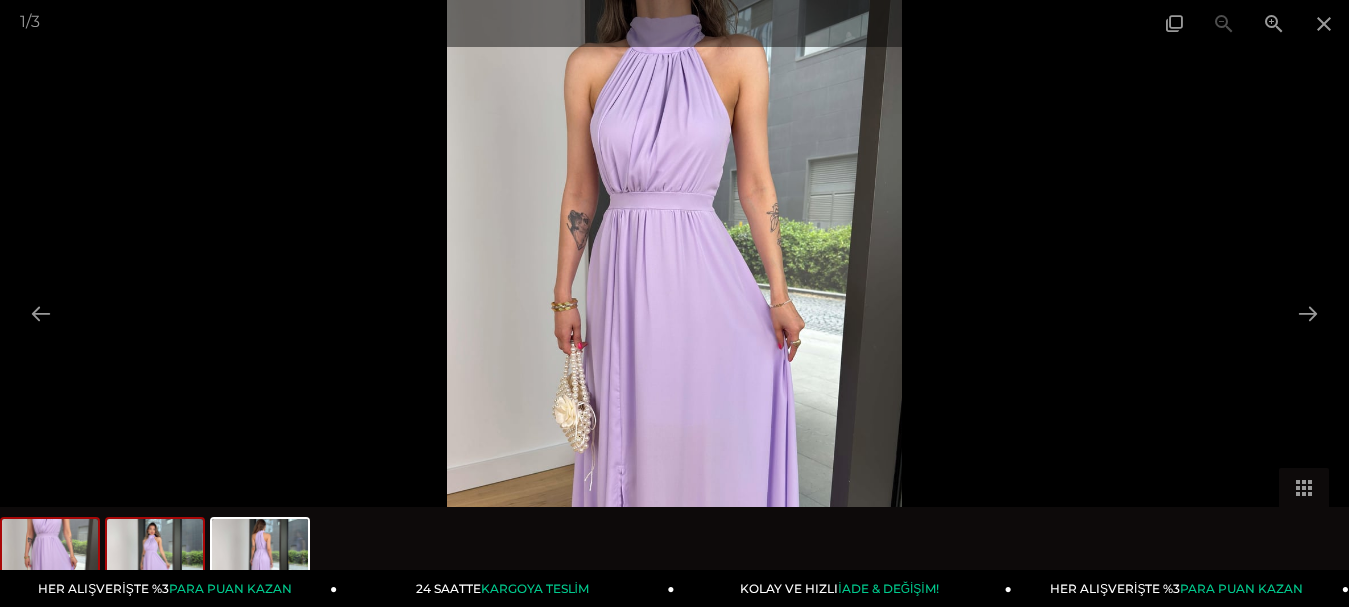 click at bounding box center [155, 557] 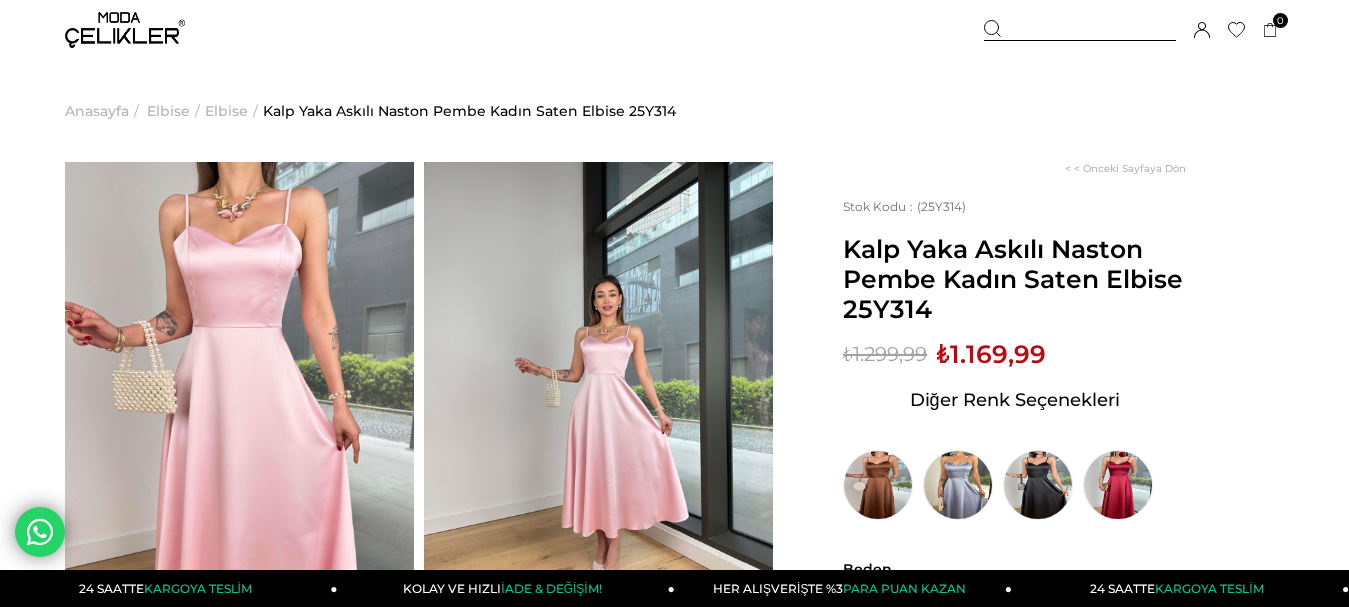 scroll, scrollTop: 0, scrollLeft: 0, axis: both 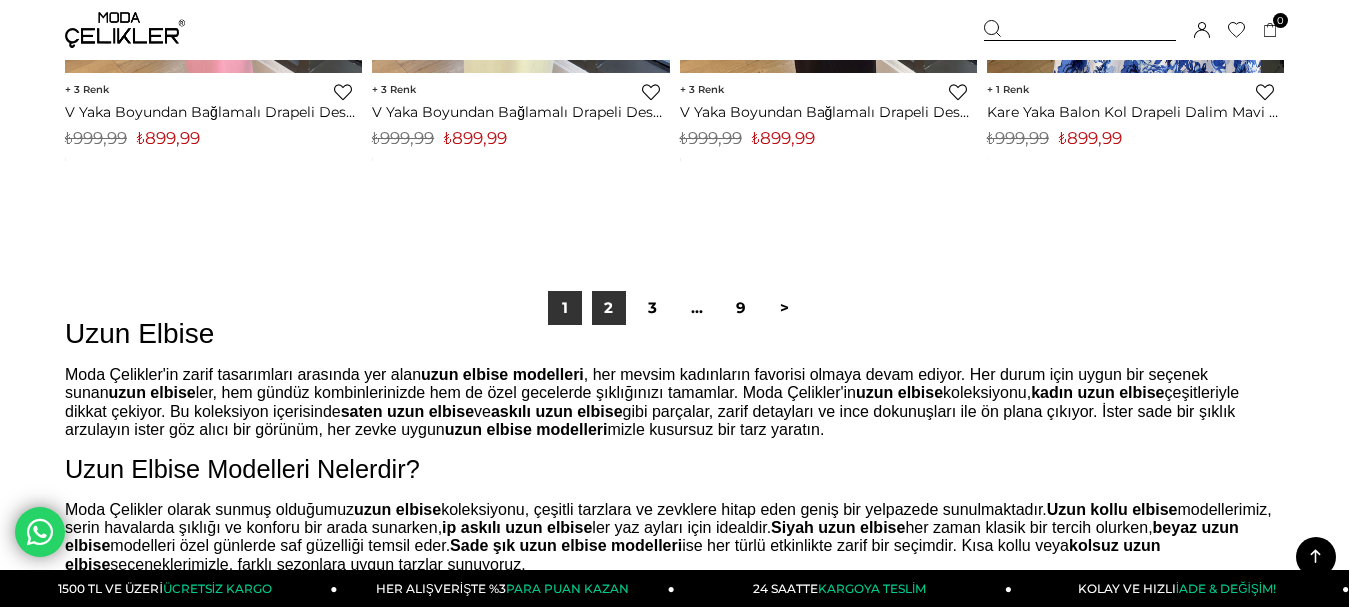 click on "2" at bounding box center (609, 308) 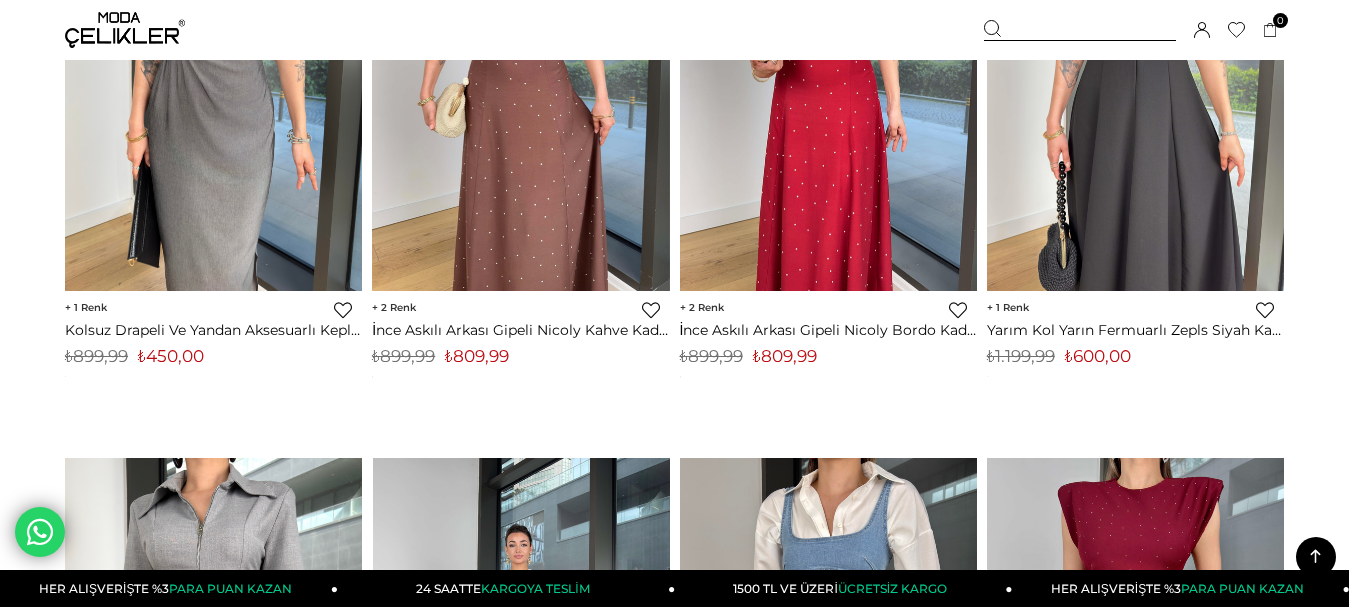 scroll, scrollTop: 10400, scrollLeft: 0, axis: vertical 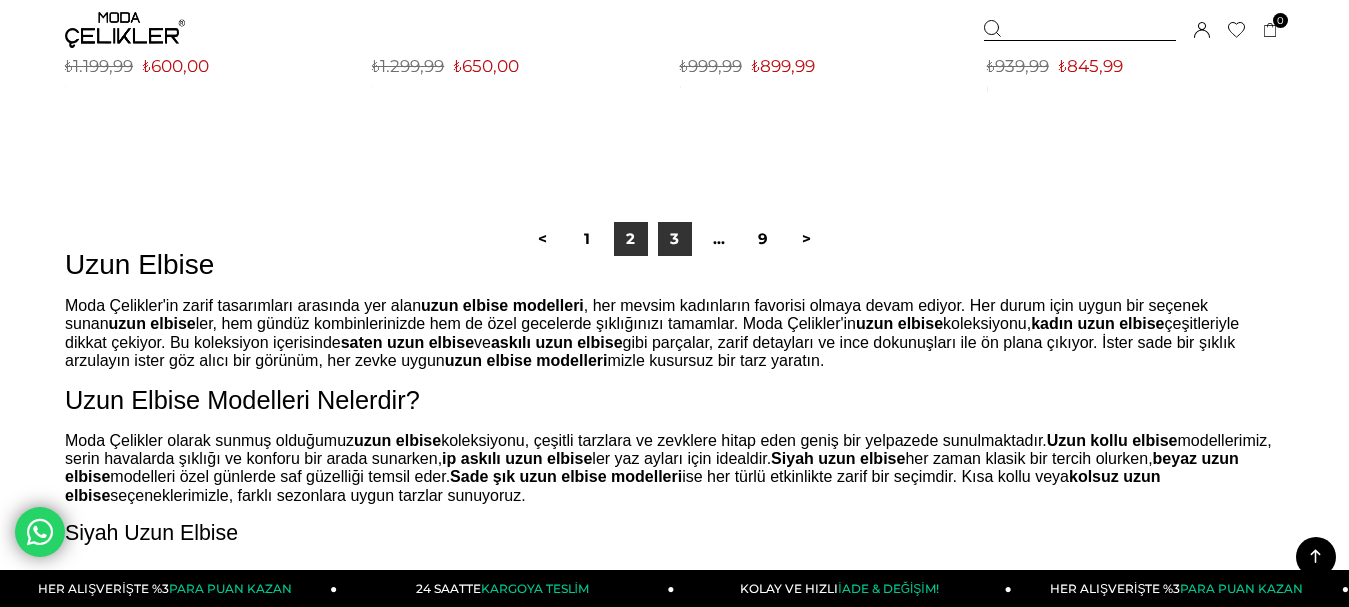click on "3" at bounding box center [675, 239] 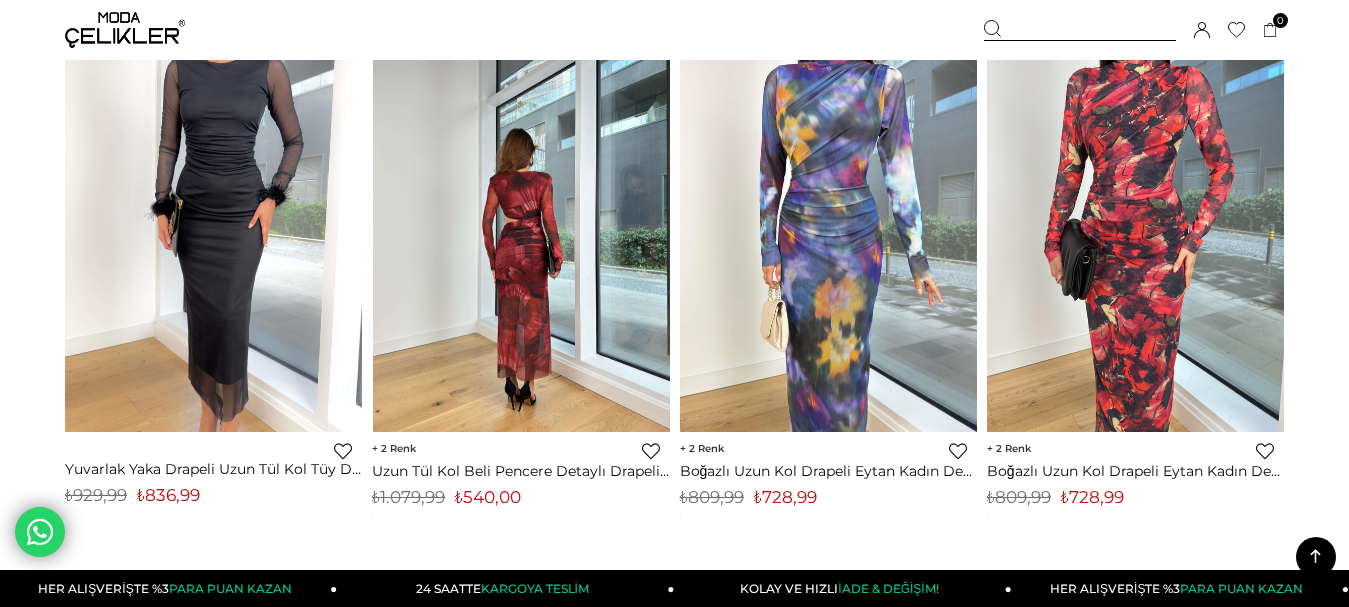 scroll, scrollTop: 9200, scrollLeft: 0, axis: vertical 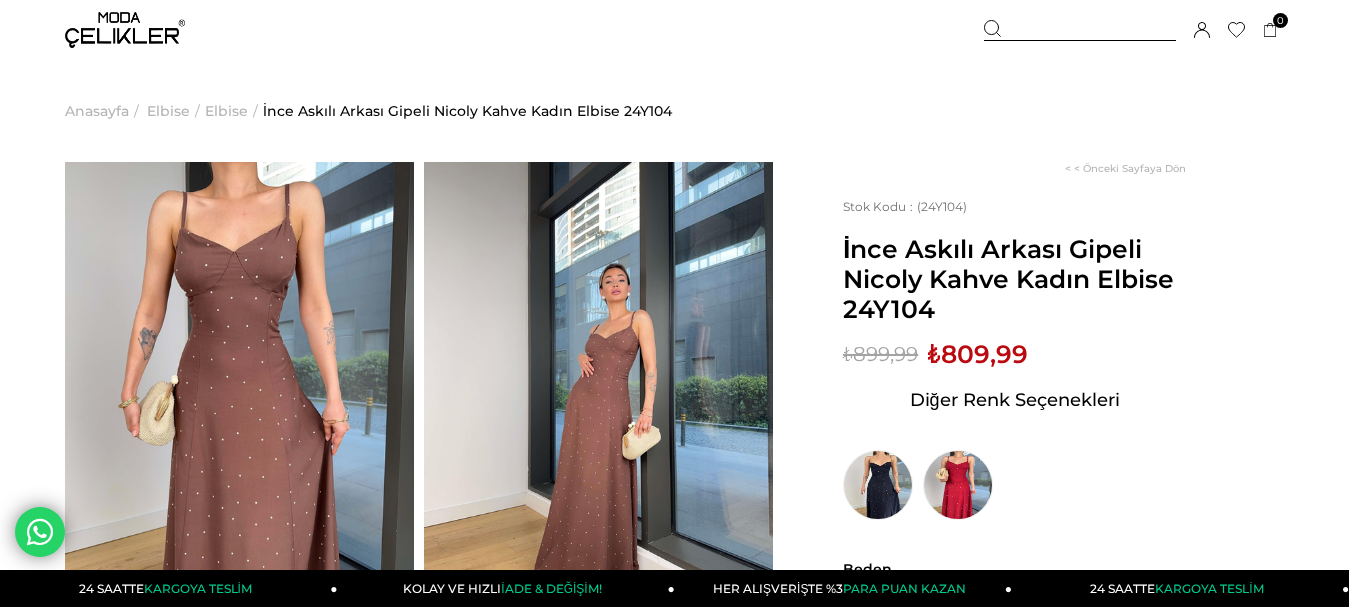 click at bounding box center (239, 394) 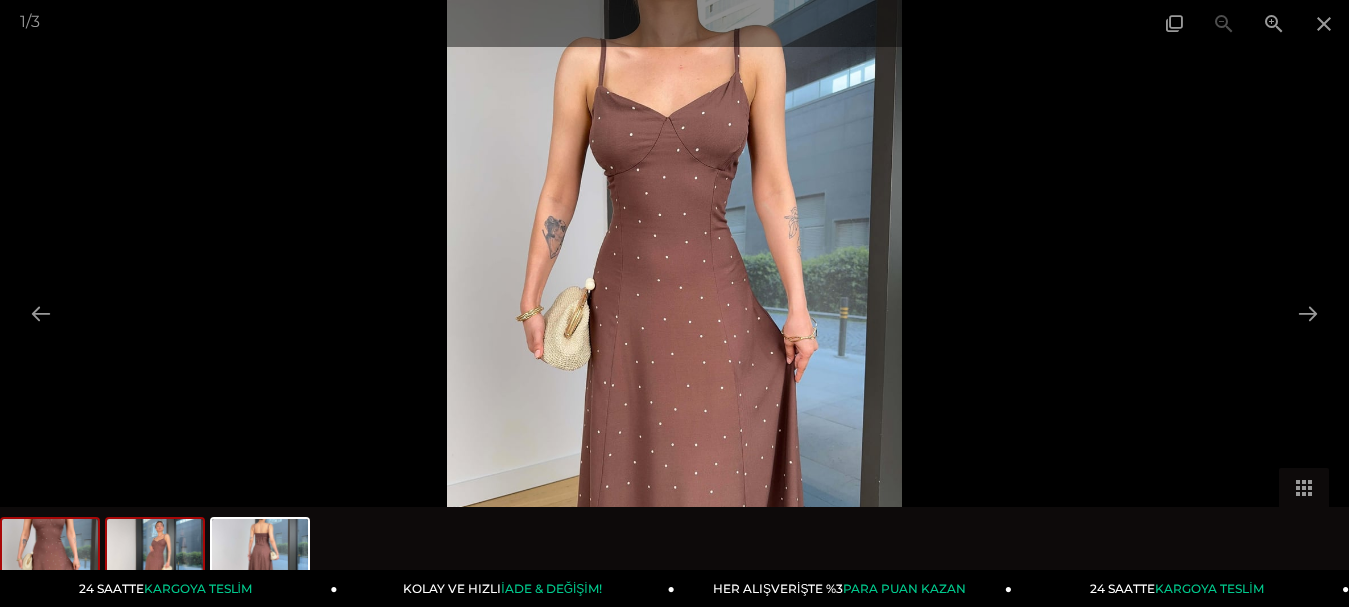 drag, startPoint x: 701, startPoint y: 237, endPoint x: 171, endPoint y: 534, distance: 607.5434 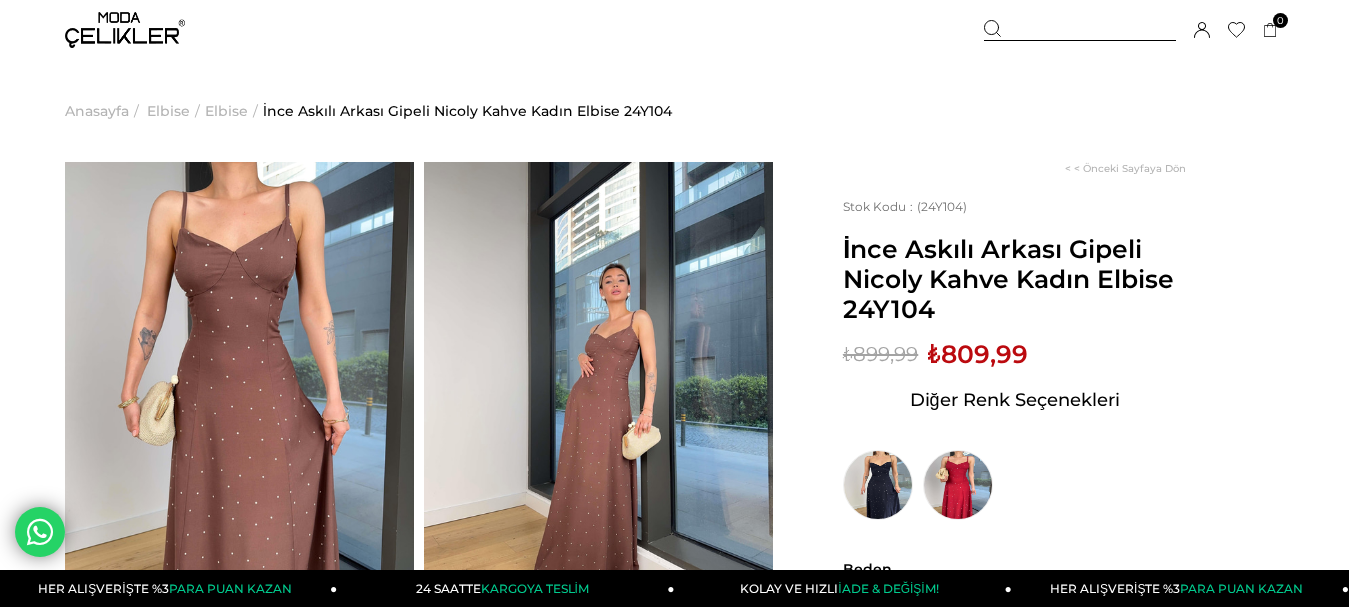 scroll, scrollTop: 100, scrollLeft: 0, axis: vertical 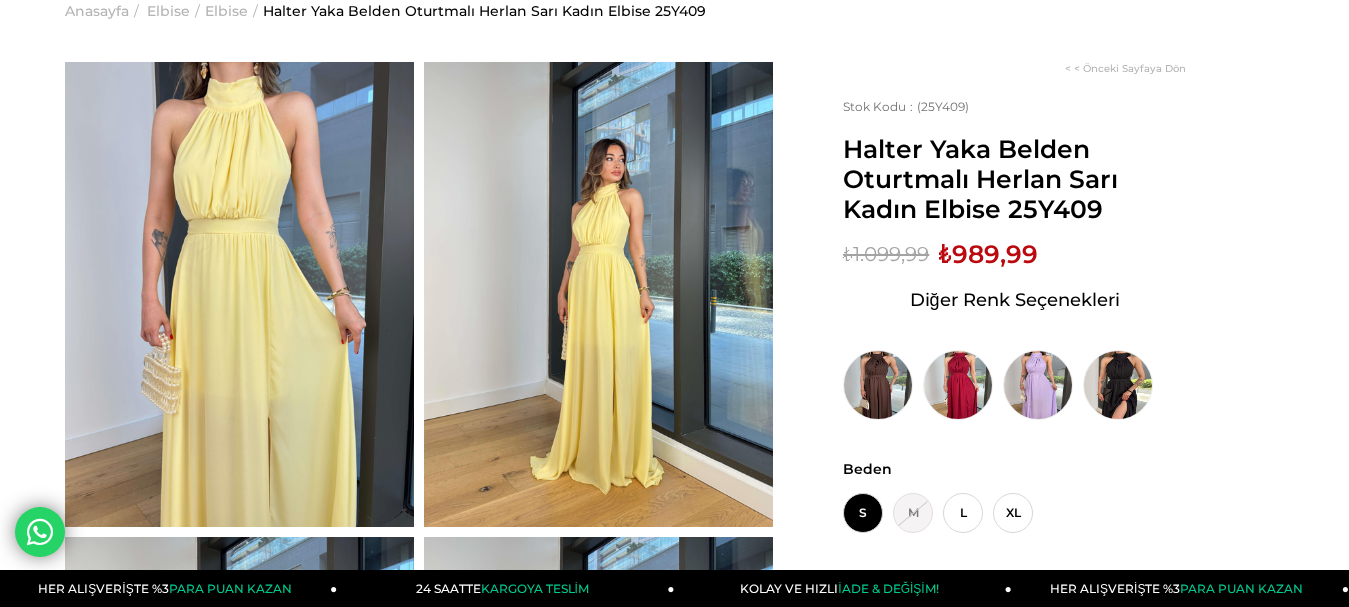 click at bounding box center [239, 294] 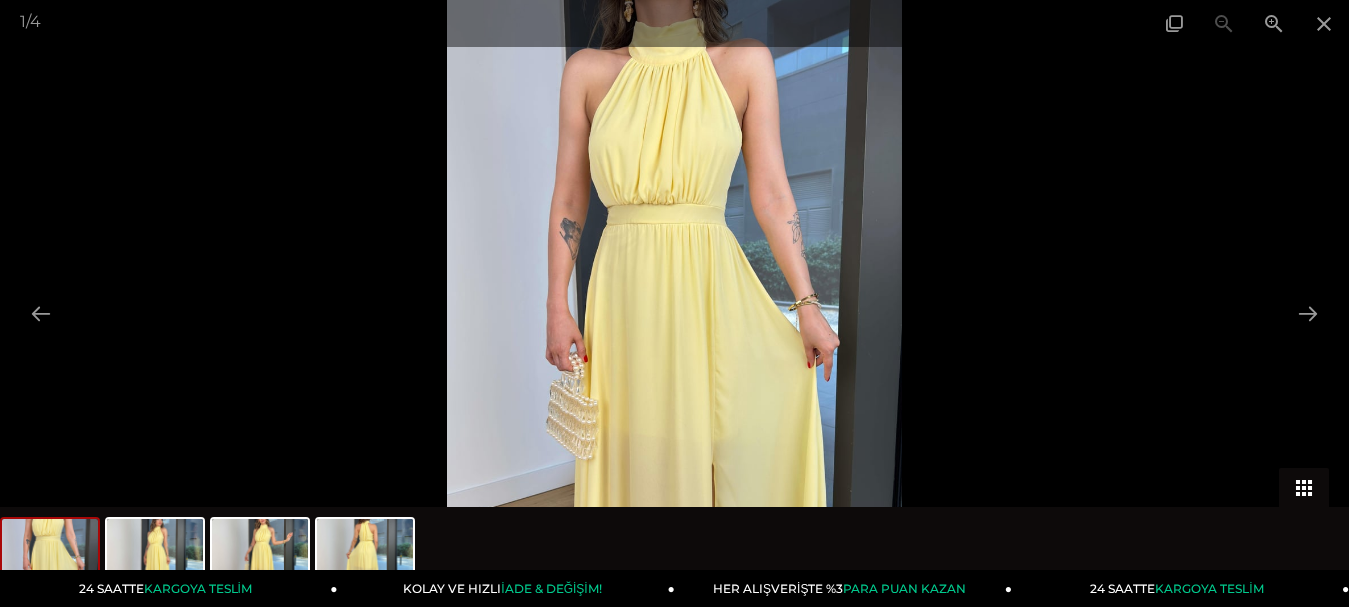 click at bounding box center [1304, 487] 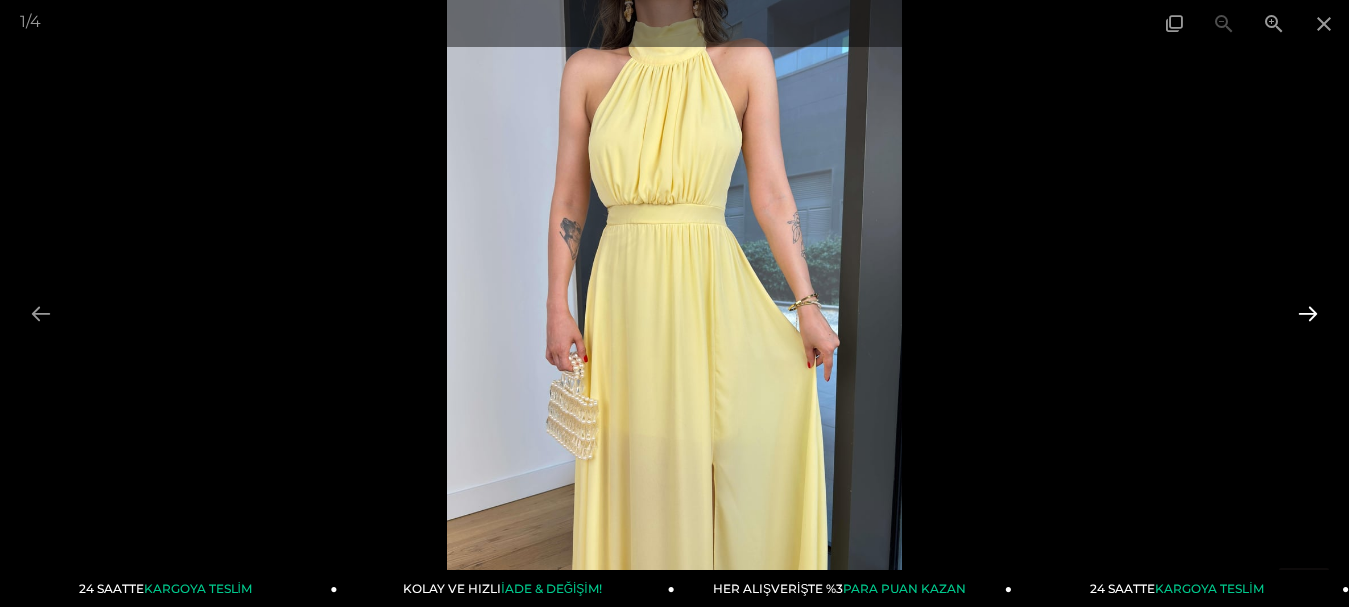 click at bounding box center (1308, 313) 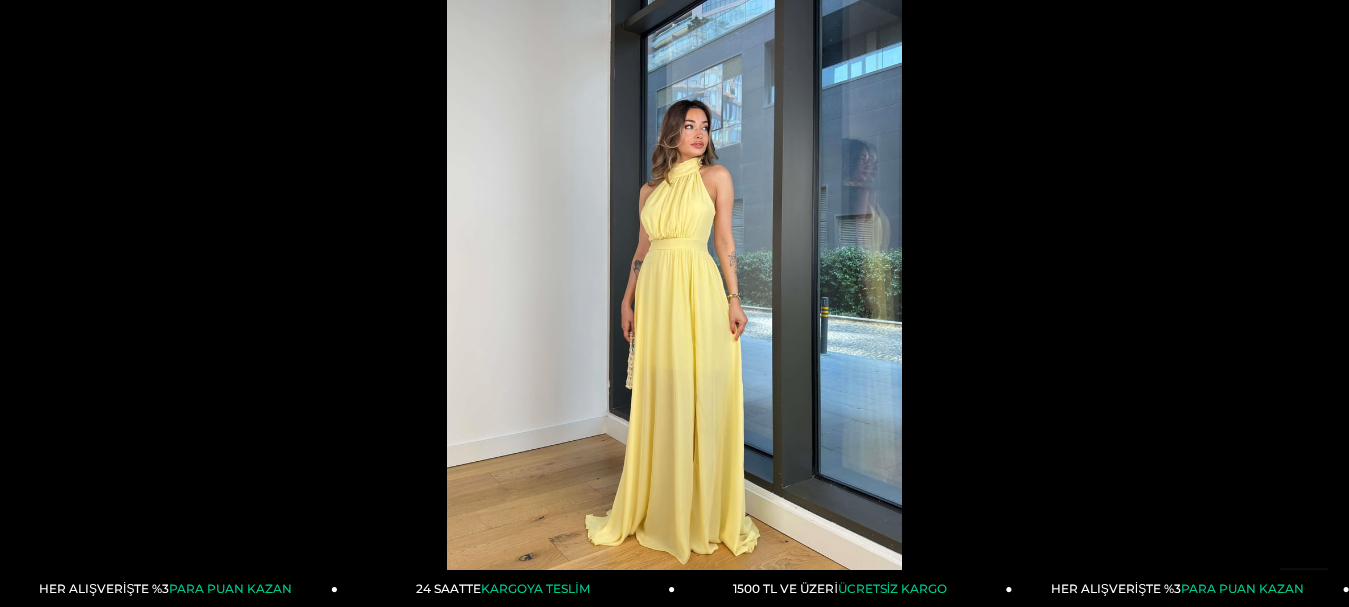 click at bounding box center (1318, 313) 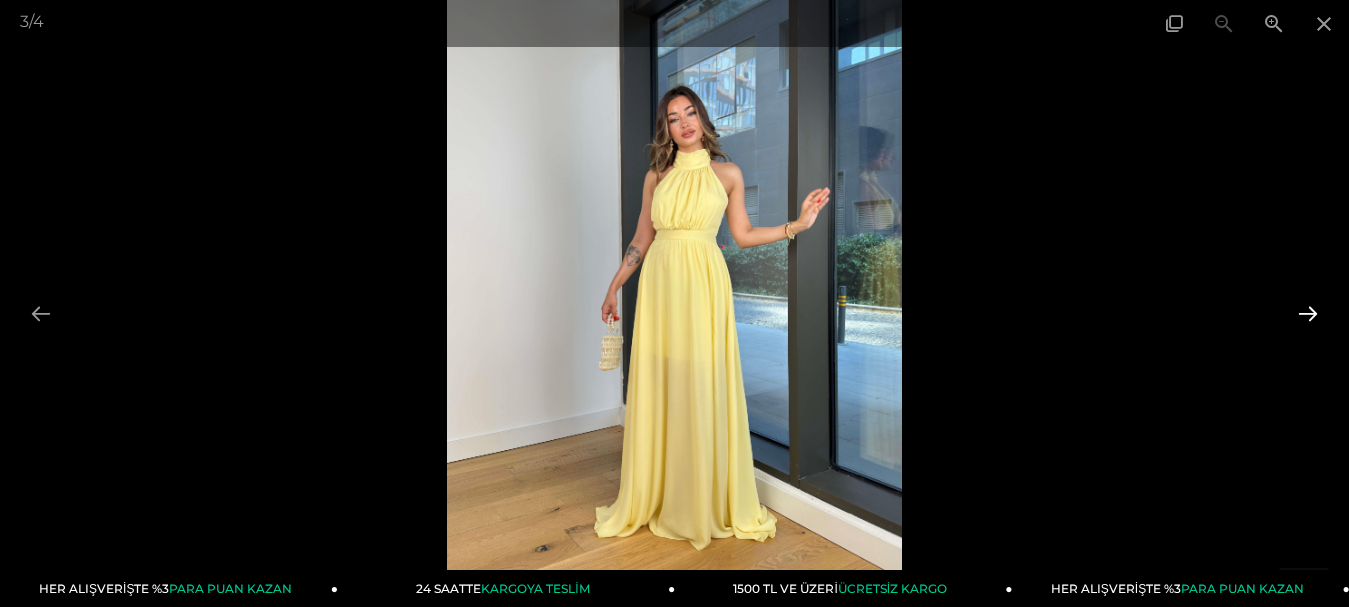 click at bounding box center [1308, 313] 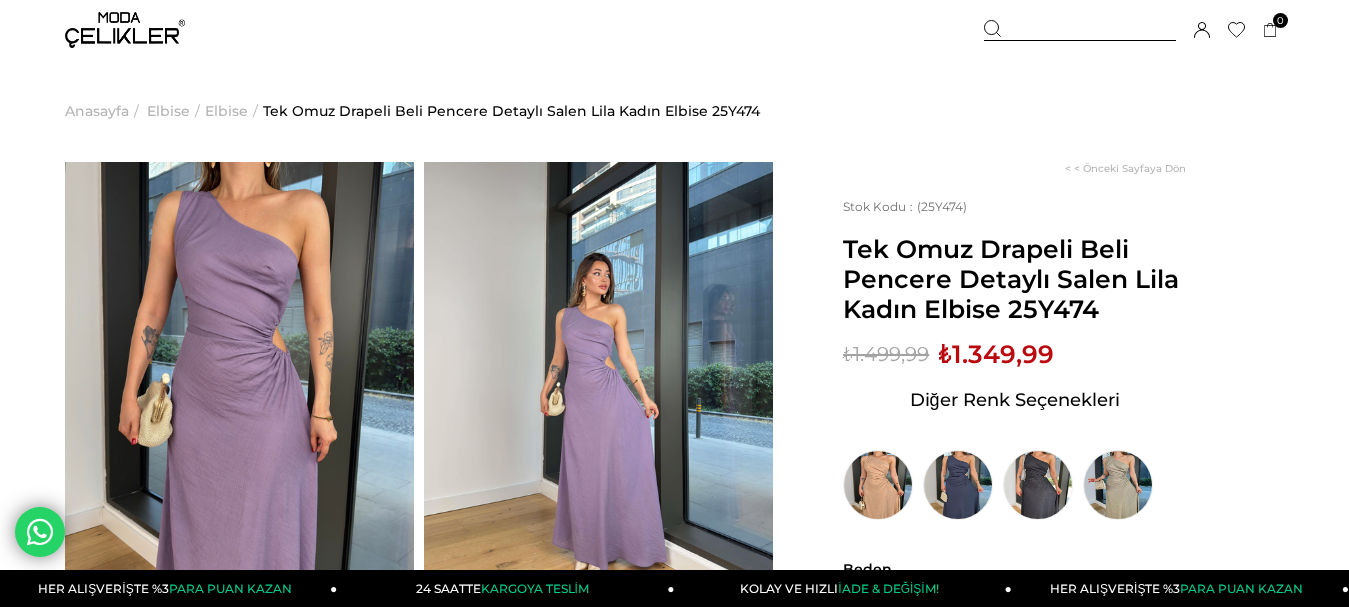 scroll, scrollTop: 100, scrollLeft: 0, axis: vertical 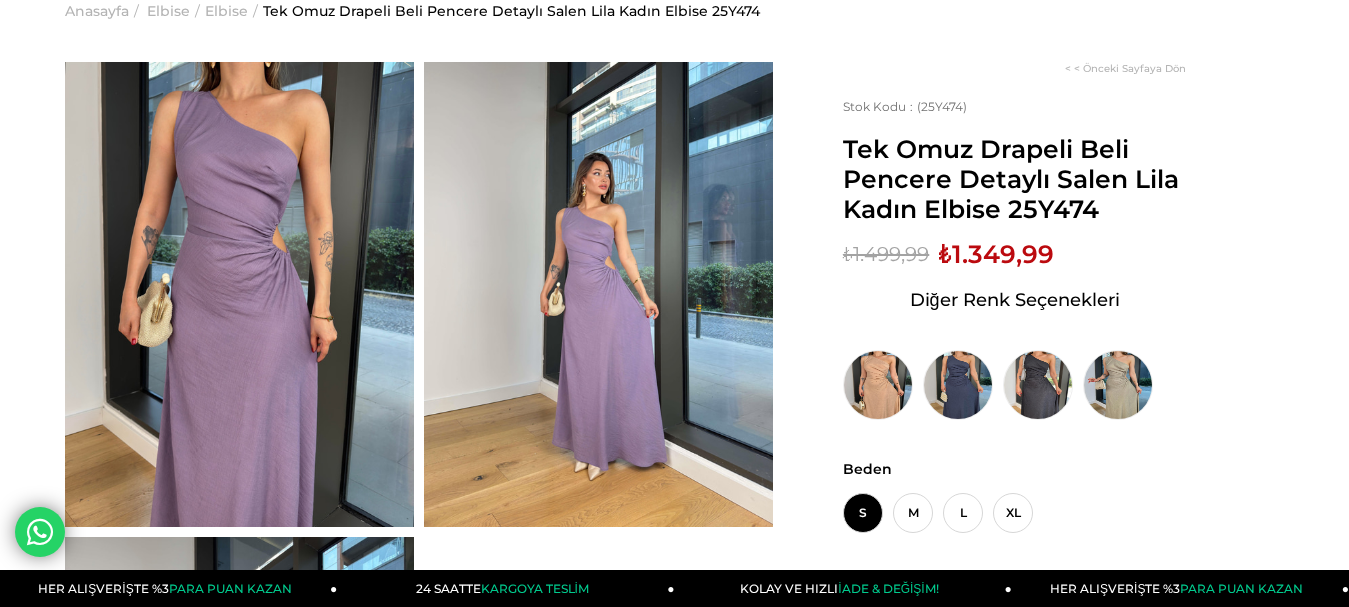click at bounding box center [239, 294] 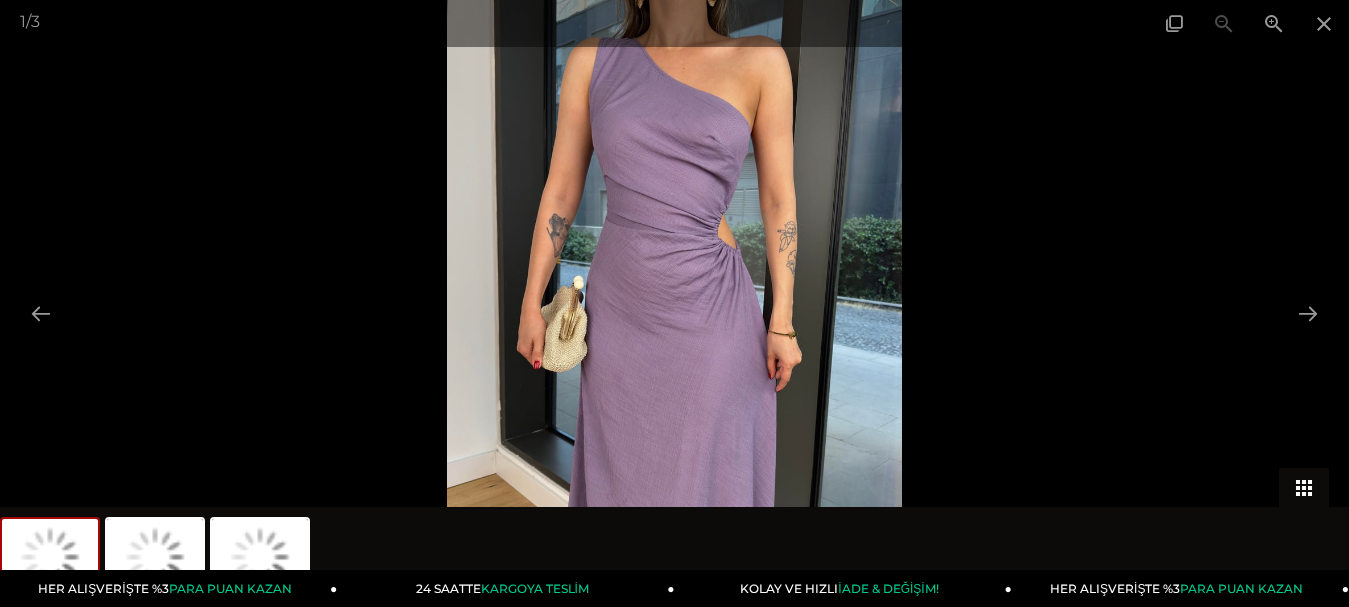 click at bounding box center [1304, 487] 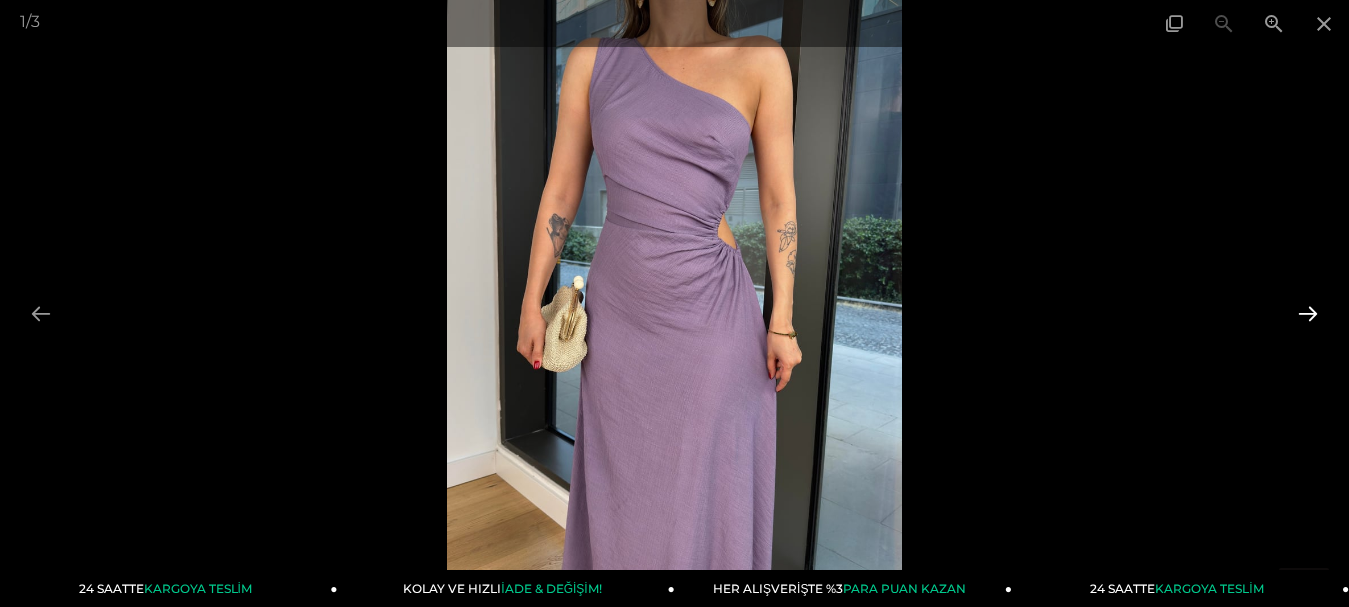 click at bounding box center [1308, 313] 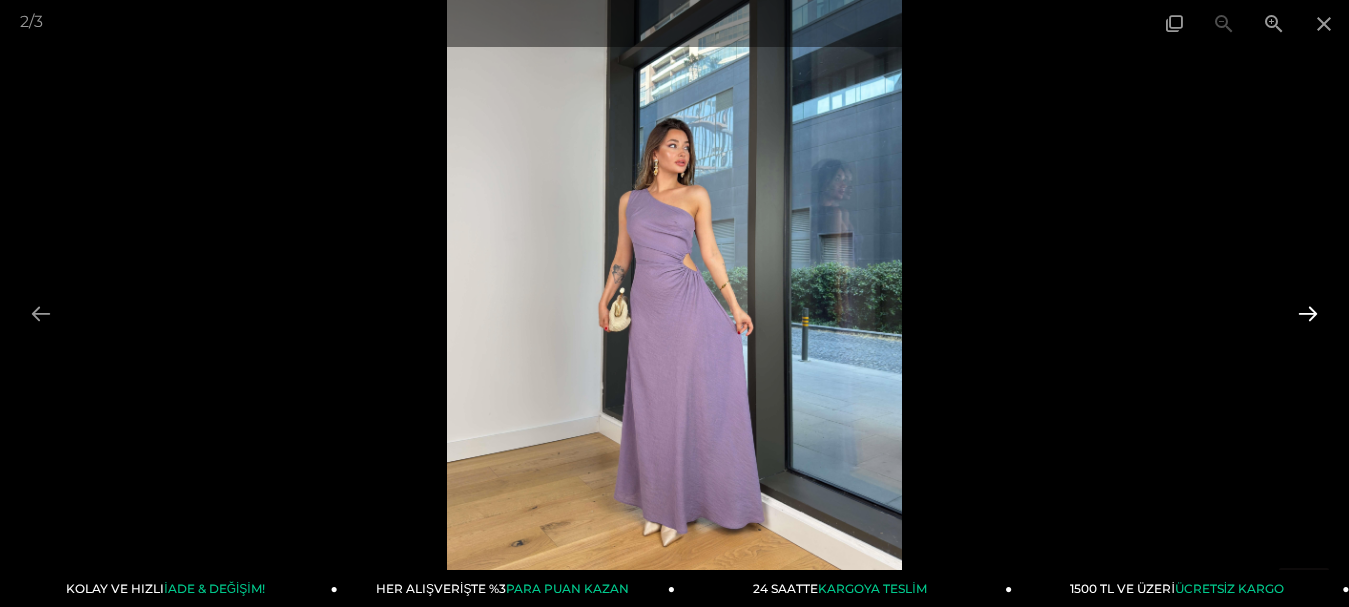 click at bounding box center [1308, 313] 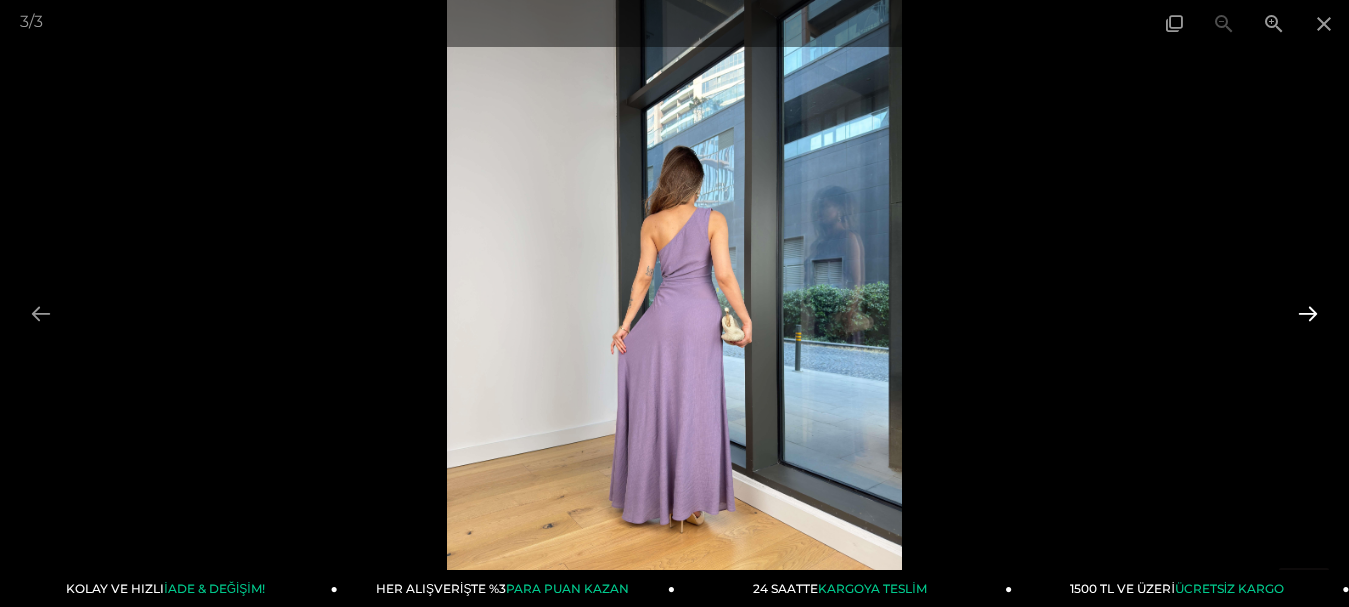 click at bounding box center [1308, 313] 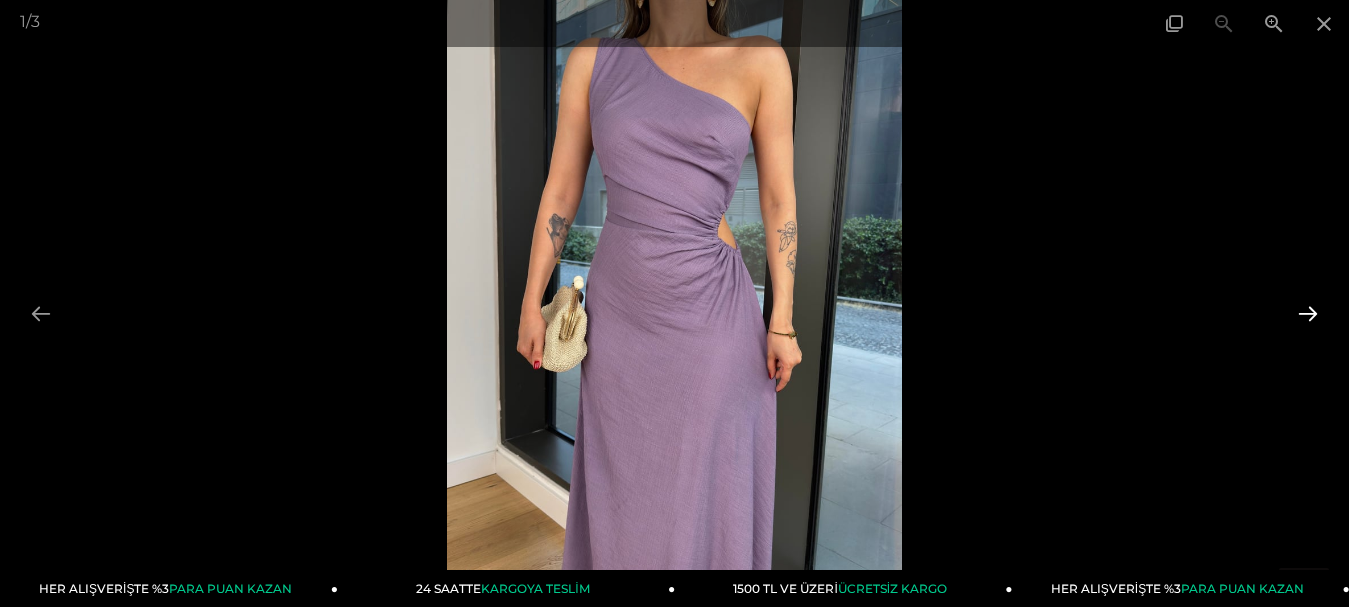 click at bounding box center (1308, 313) 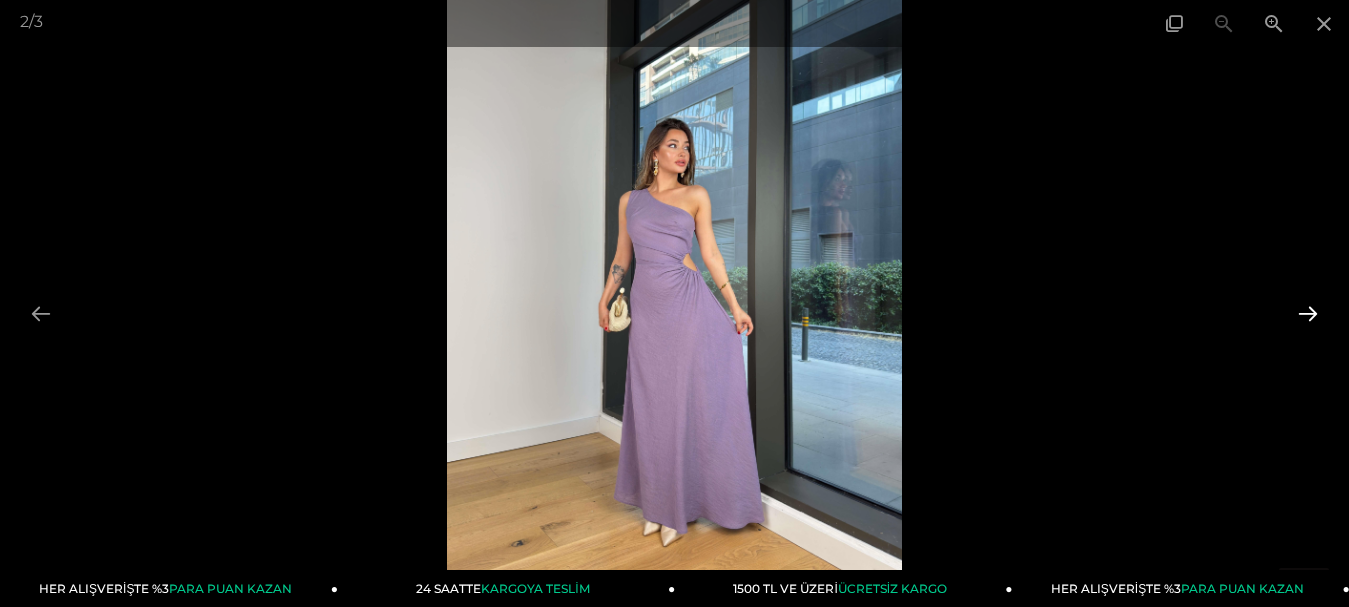 click at bounding box center (1308, 313) 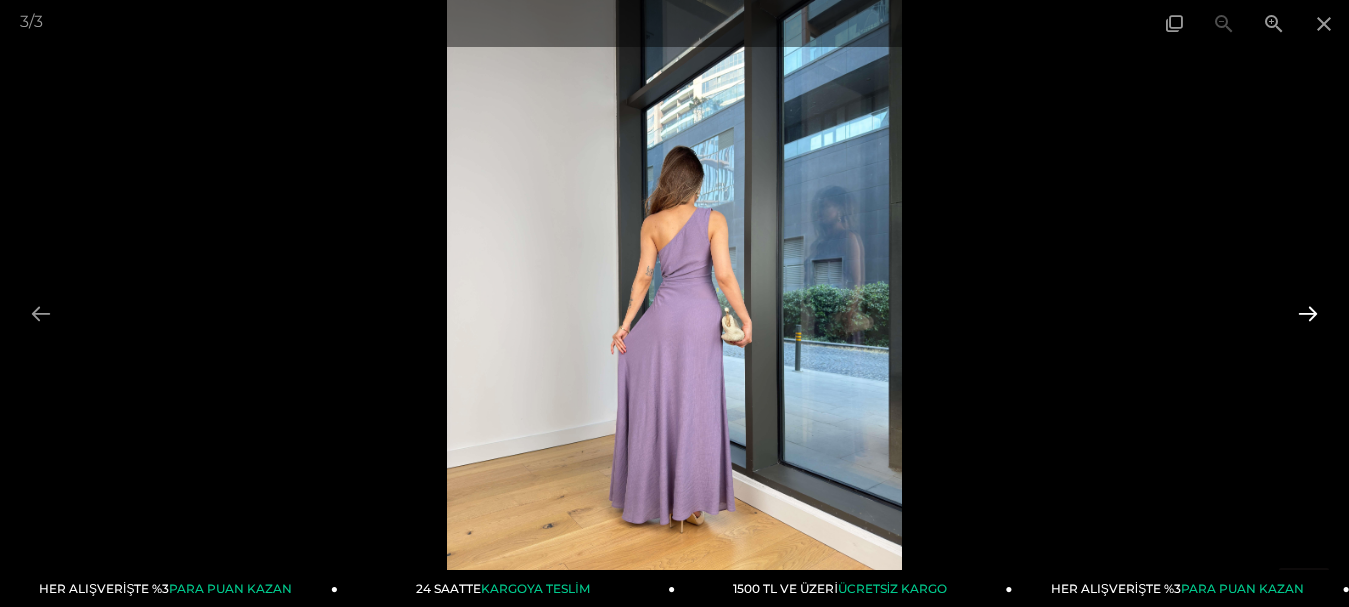 click at bounding box center [1308, 313] 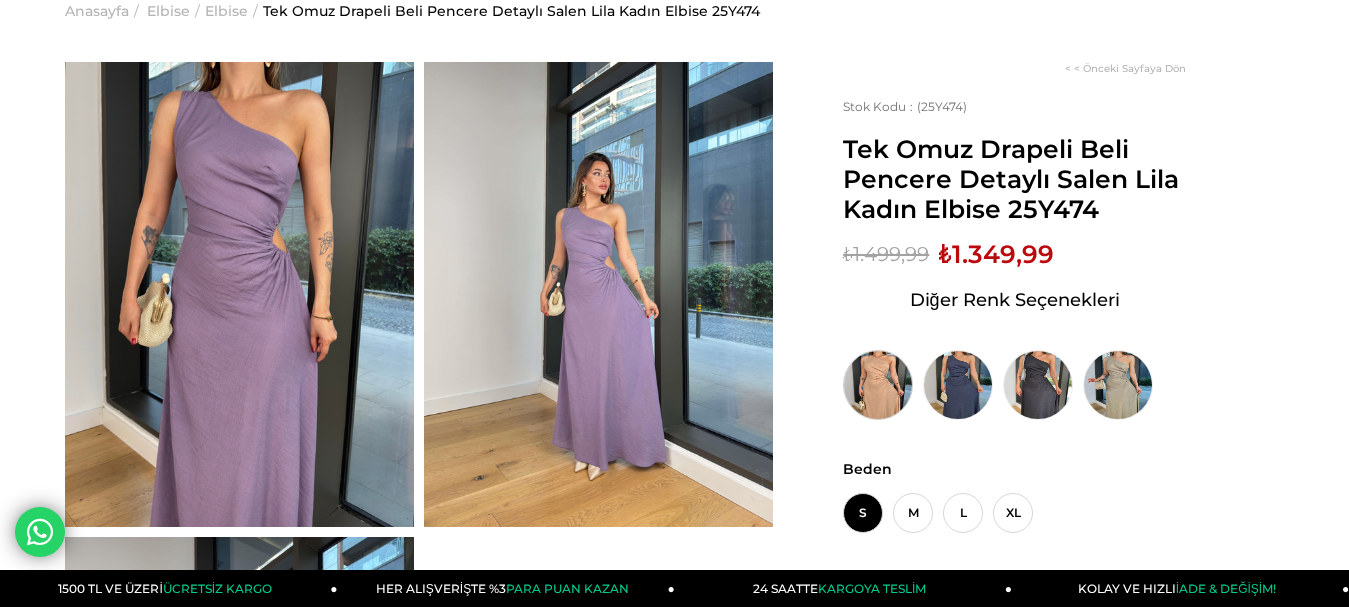 click at bounding box center (878, 385) 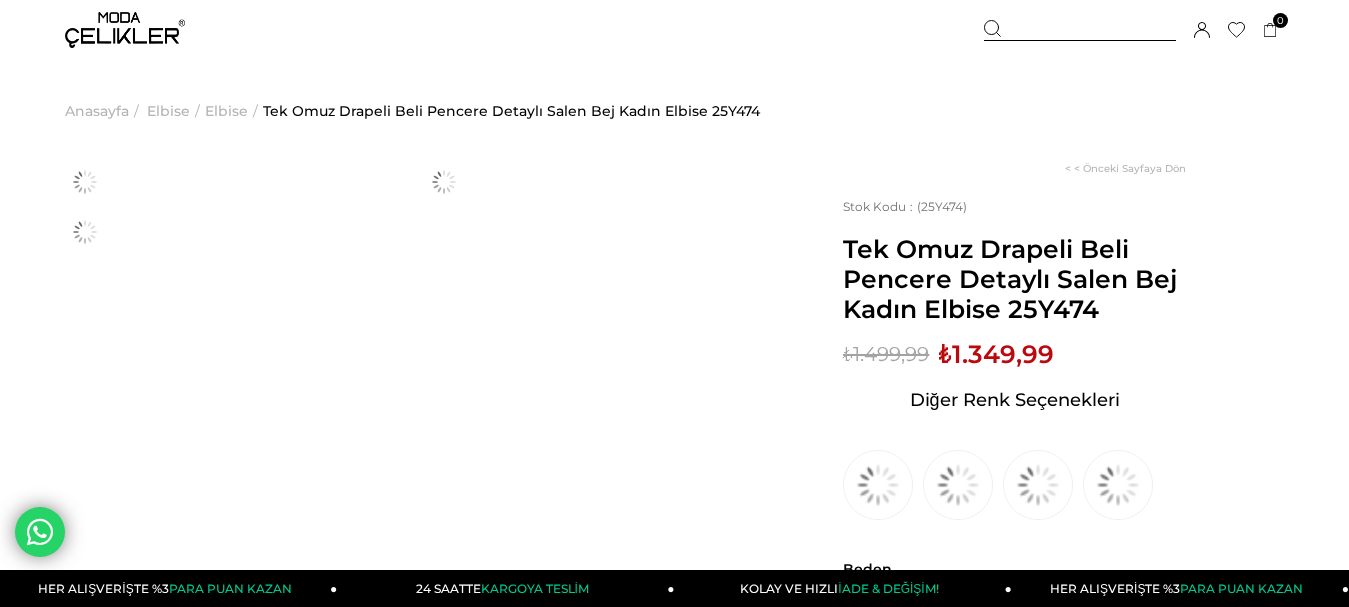 scroll, scrollTop: 100, scrollLeft: 0, axis: vertical 